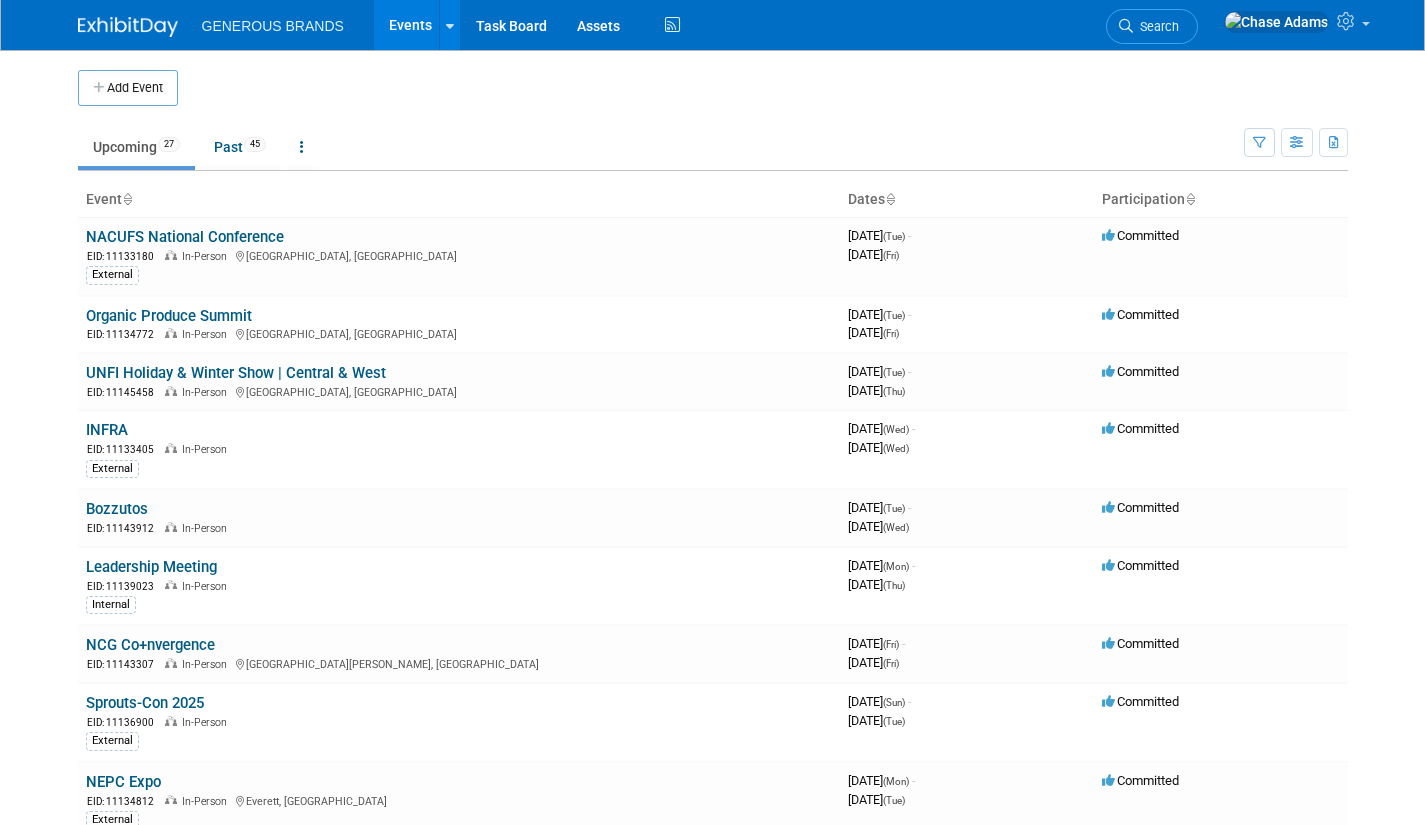 scroll, scrollTop: 0, scrollLeft: 0, axis: both 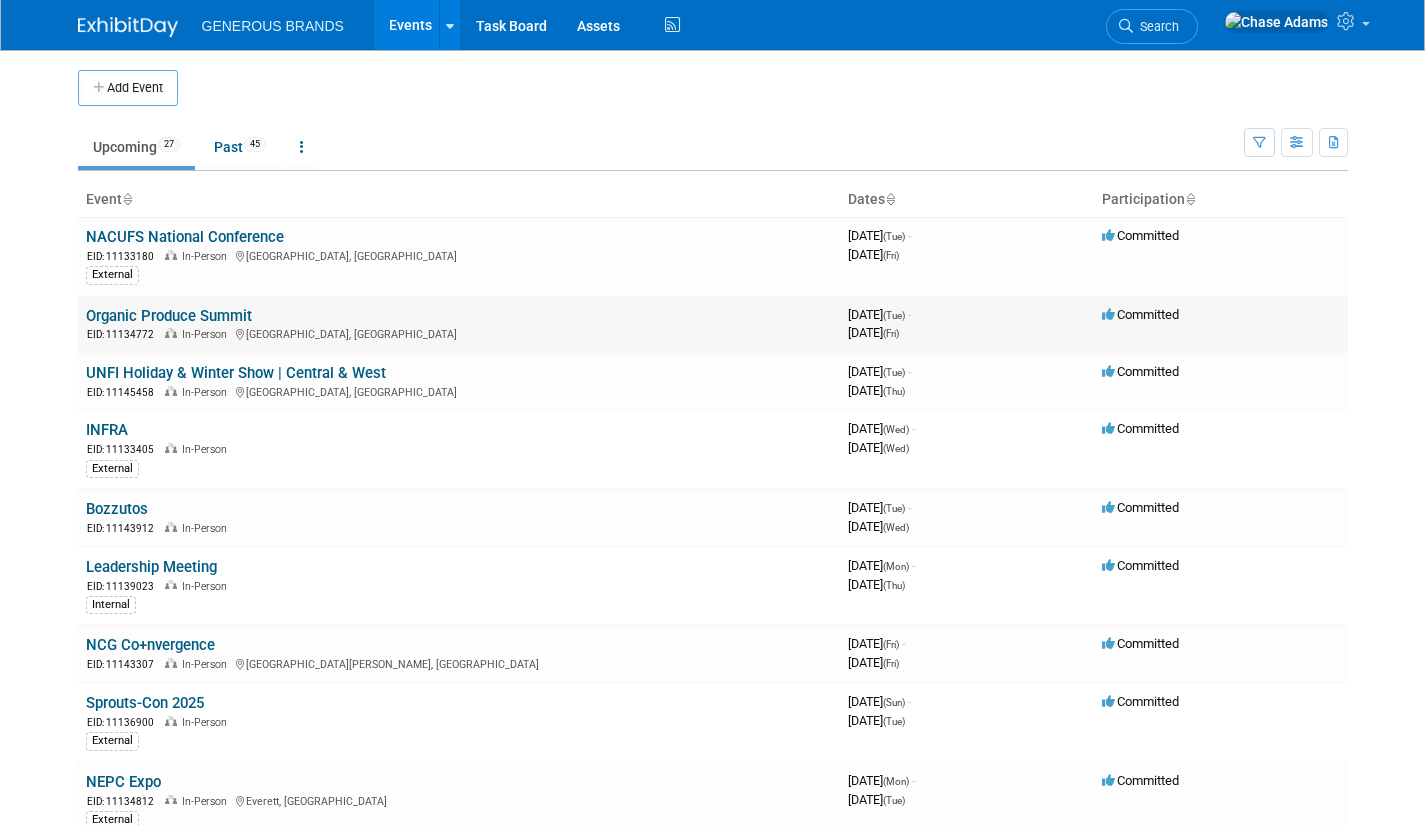 click on "Organic Produce Summit" at bounding box center (169, 316) 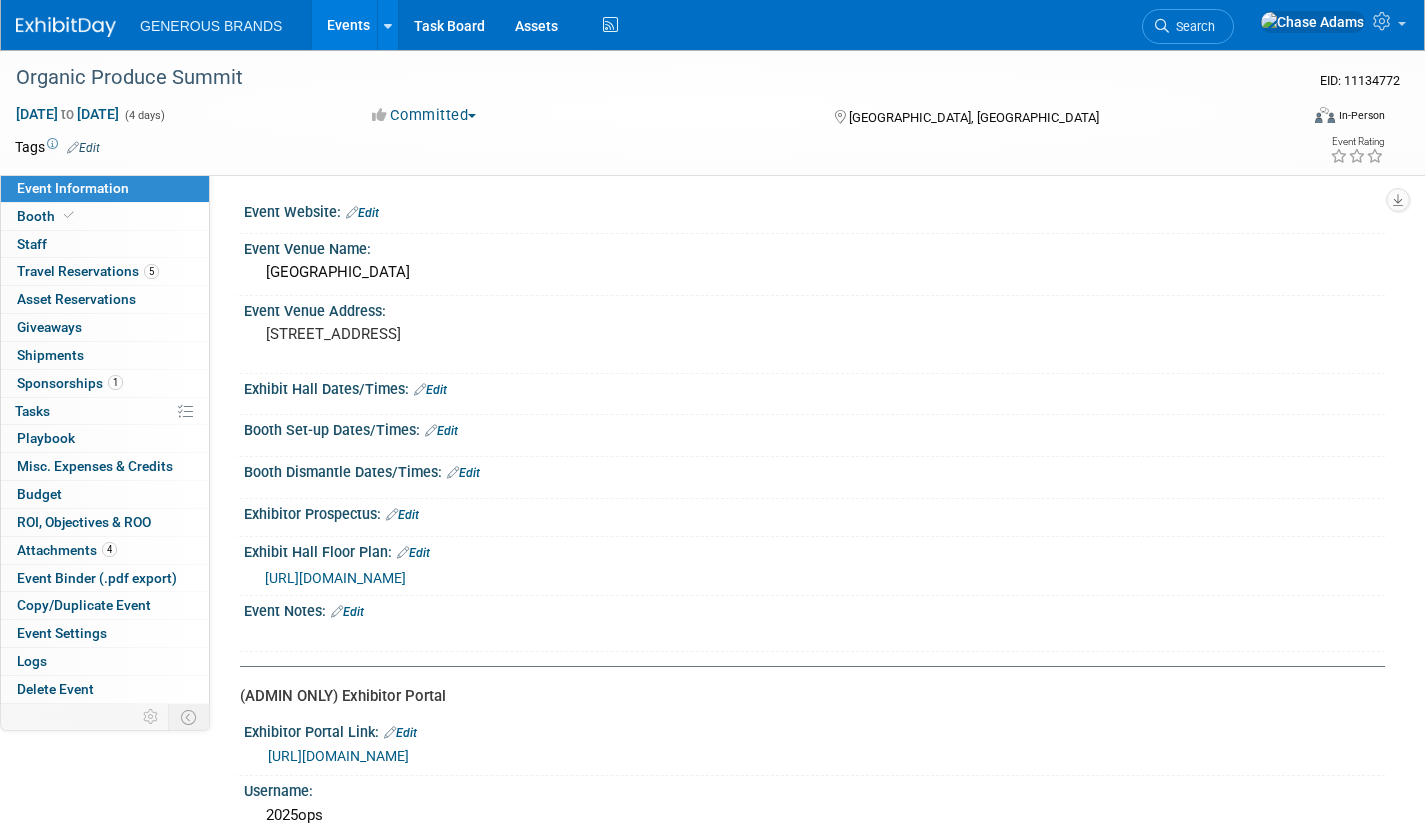 scroll, scrollTop: 0, scrollLeft: 0, axis: both 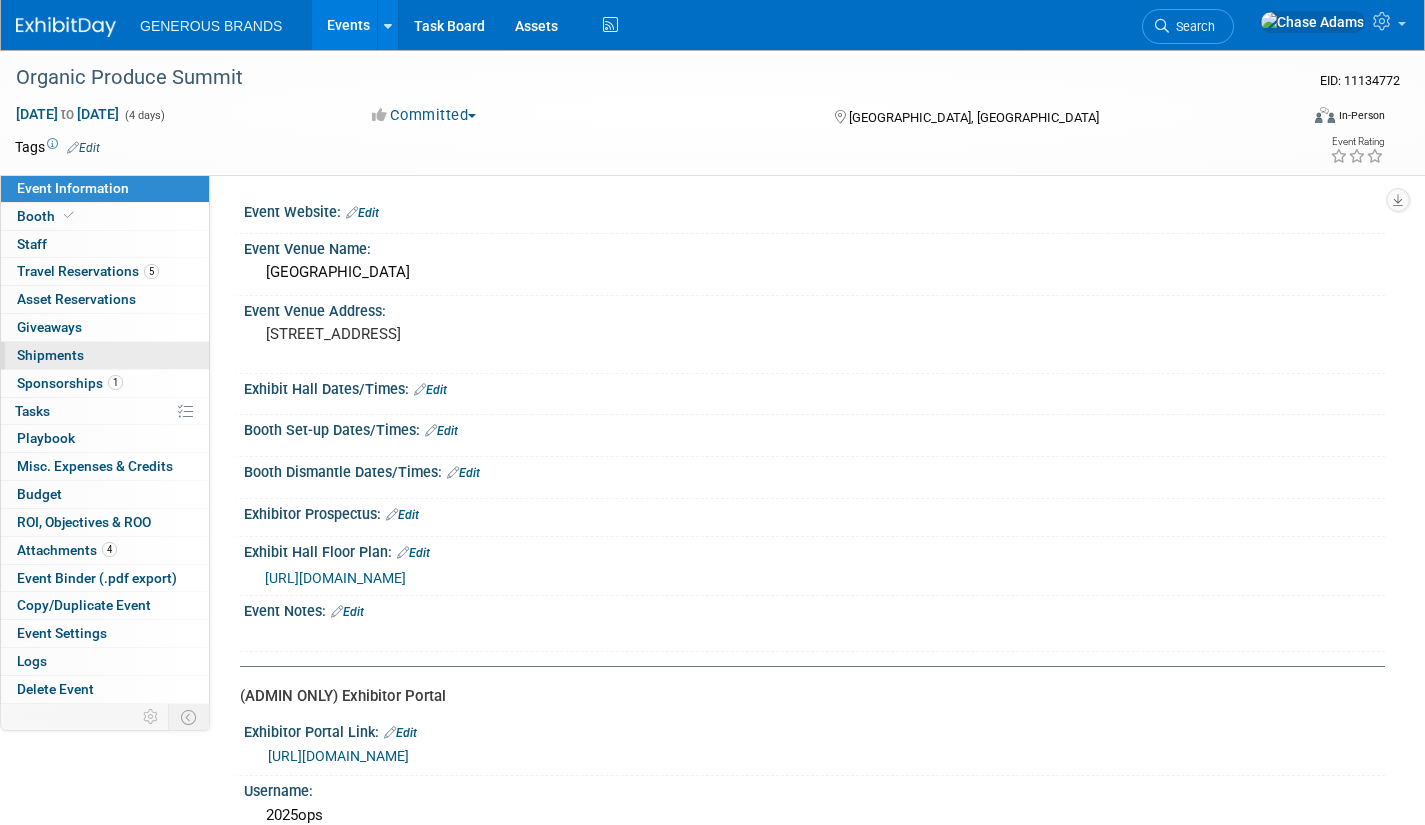 click on "Shipments 0" at bounding box center (50, 355) 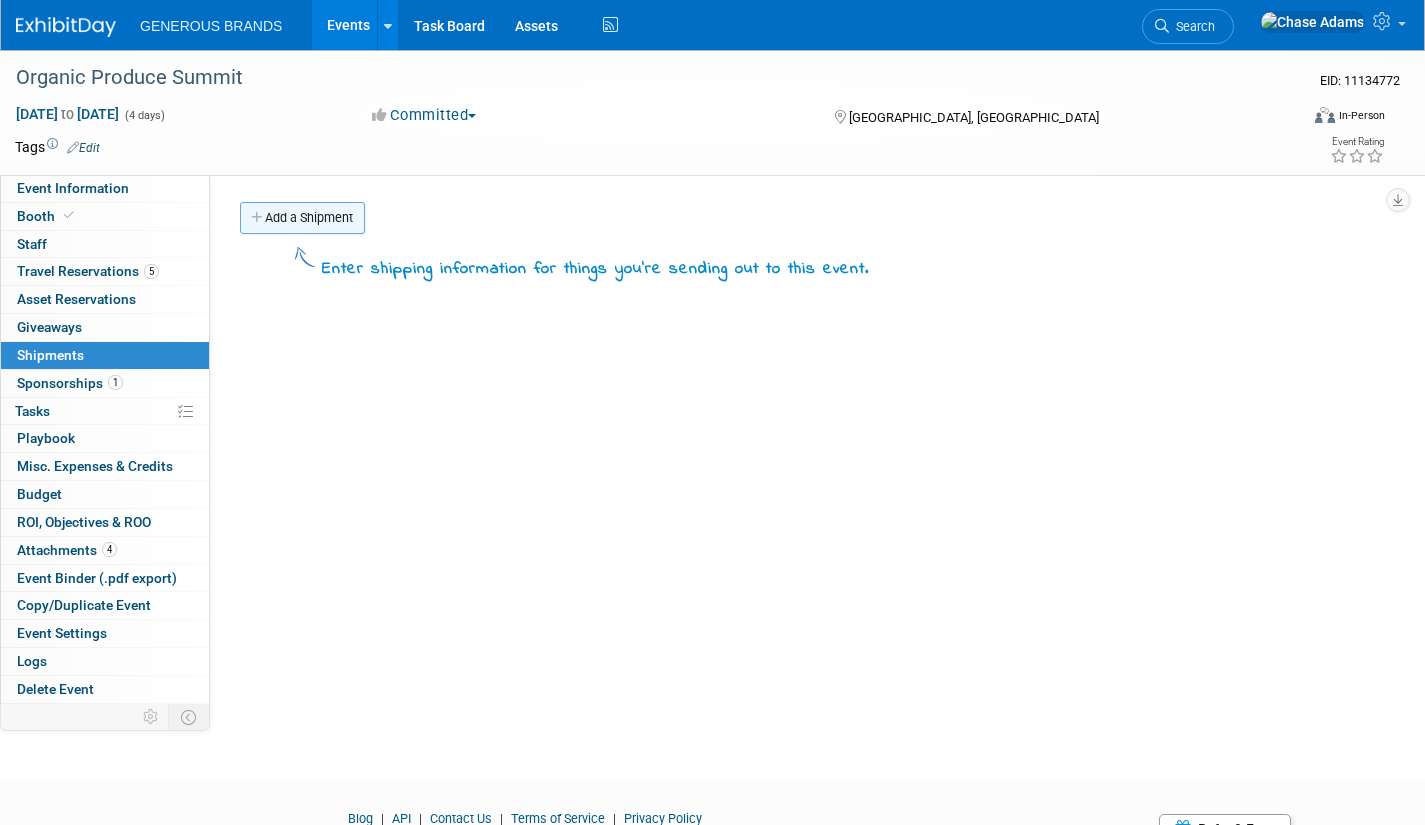 click on "Add a Shipment" at bounding box center (302, 218) 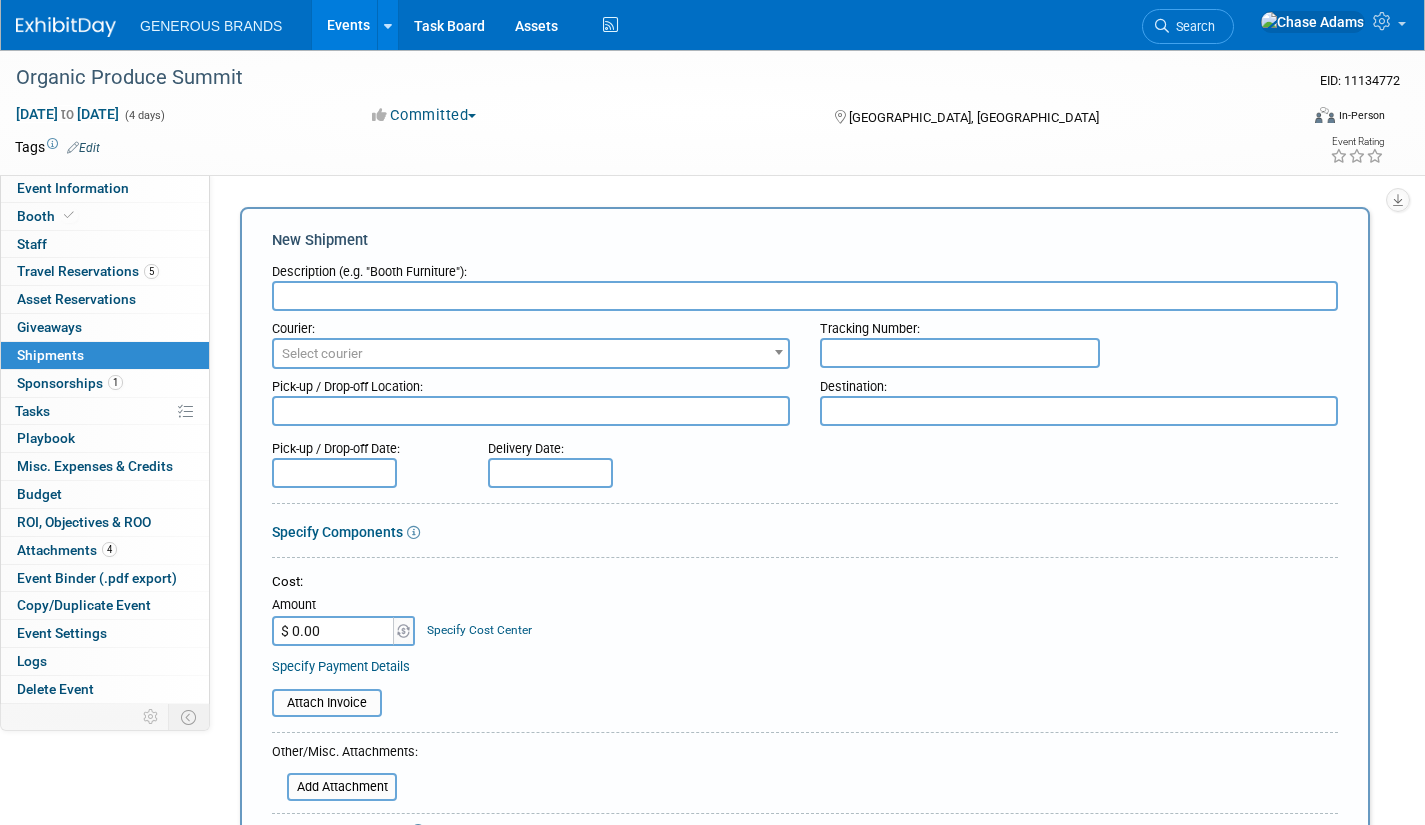 scroll, scrollTop: 0, scrollLeft: 0, axis: both 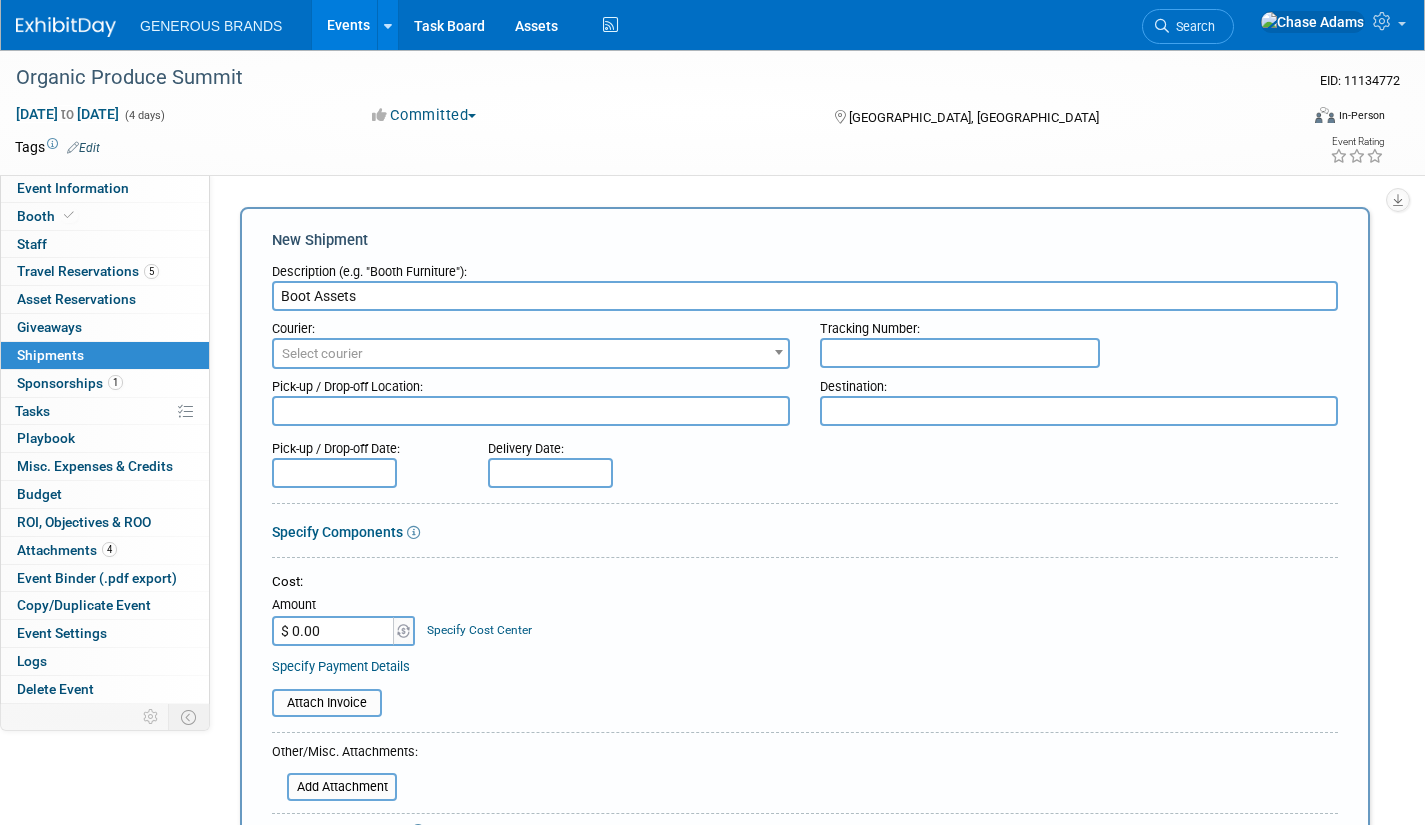 click on "Boot Assets" at bounding box center [805, 296] 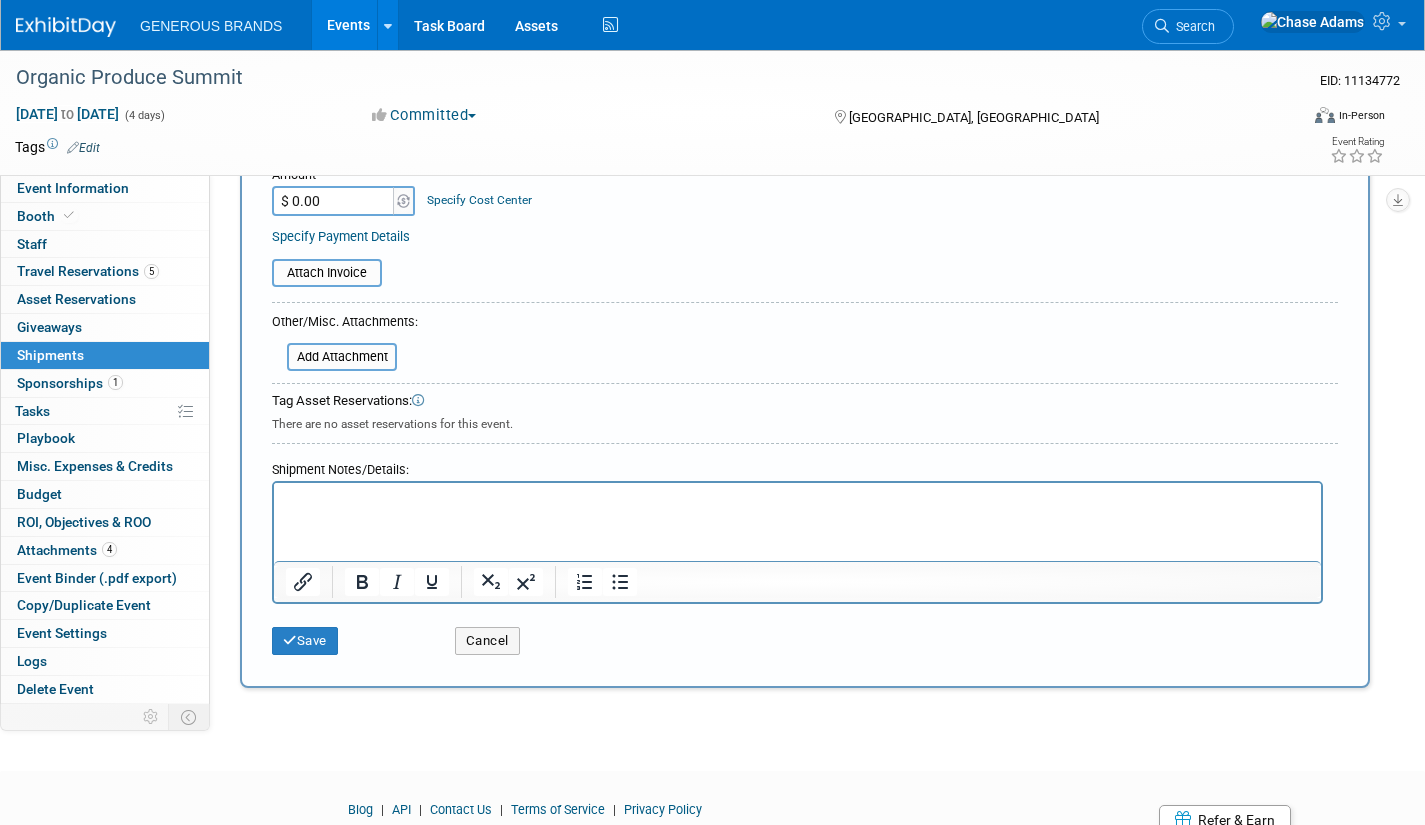 scroll, scrollTop: 428, scrollLeft: 0, axis: vertical 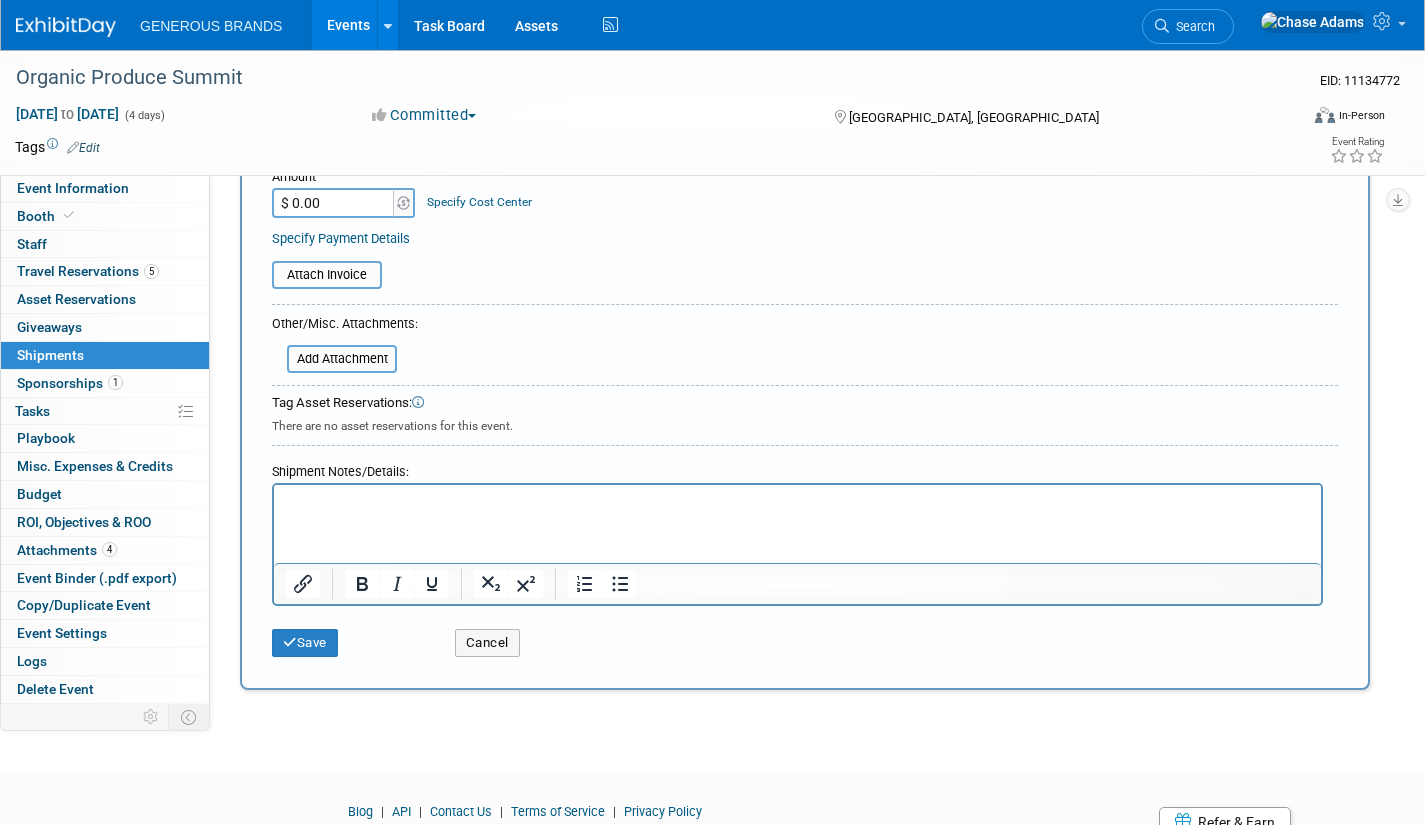 type on "Booth Assets" 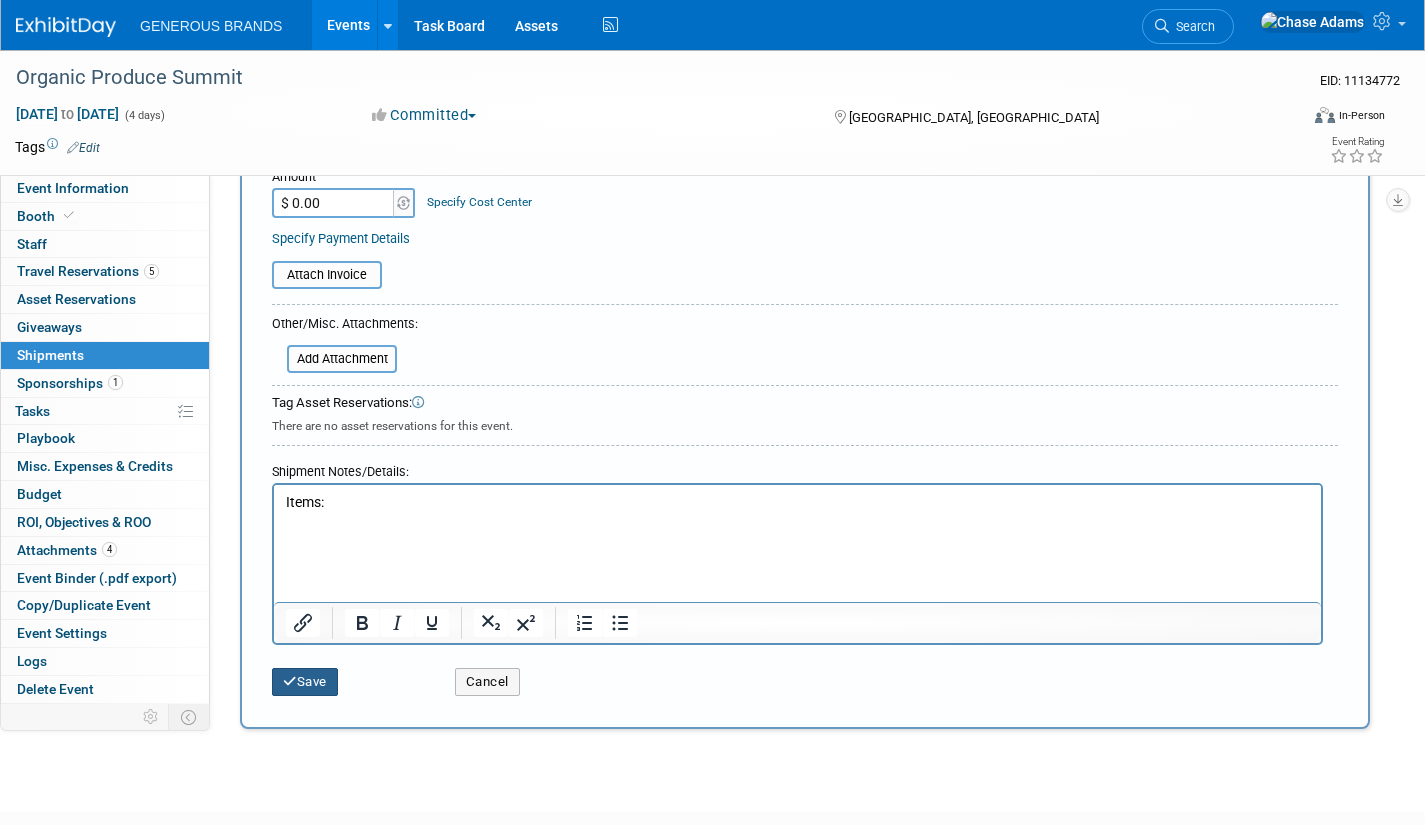 click on "Save" at bounding box center [305, 682] 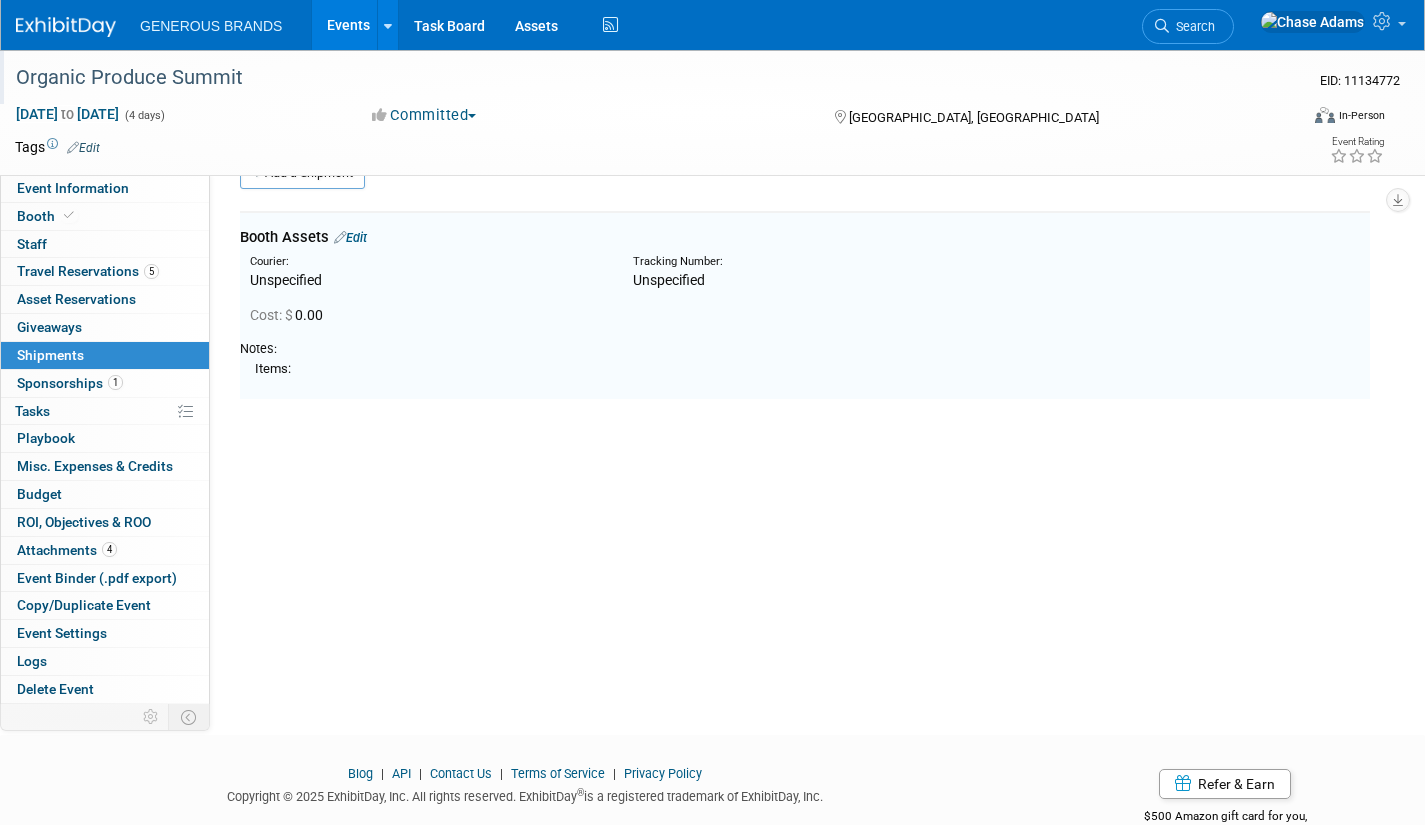 scroll, scrollTop: 44, scrollLeft: 0, axis: vertical 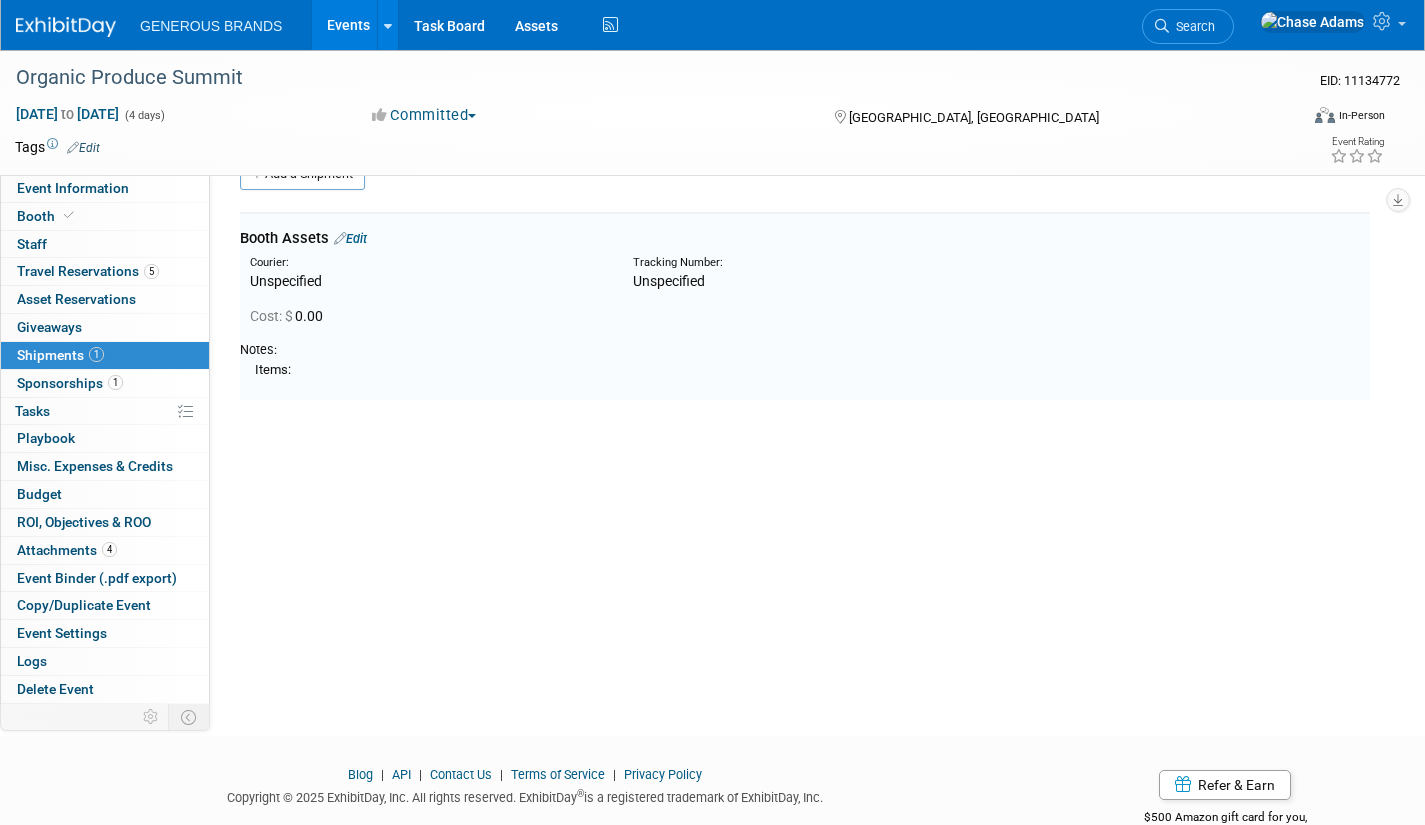 click at bounding box center (66, 27) 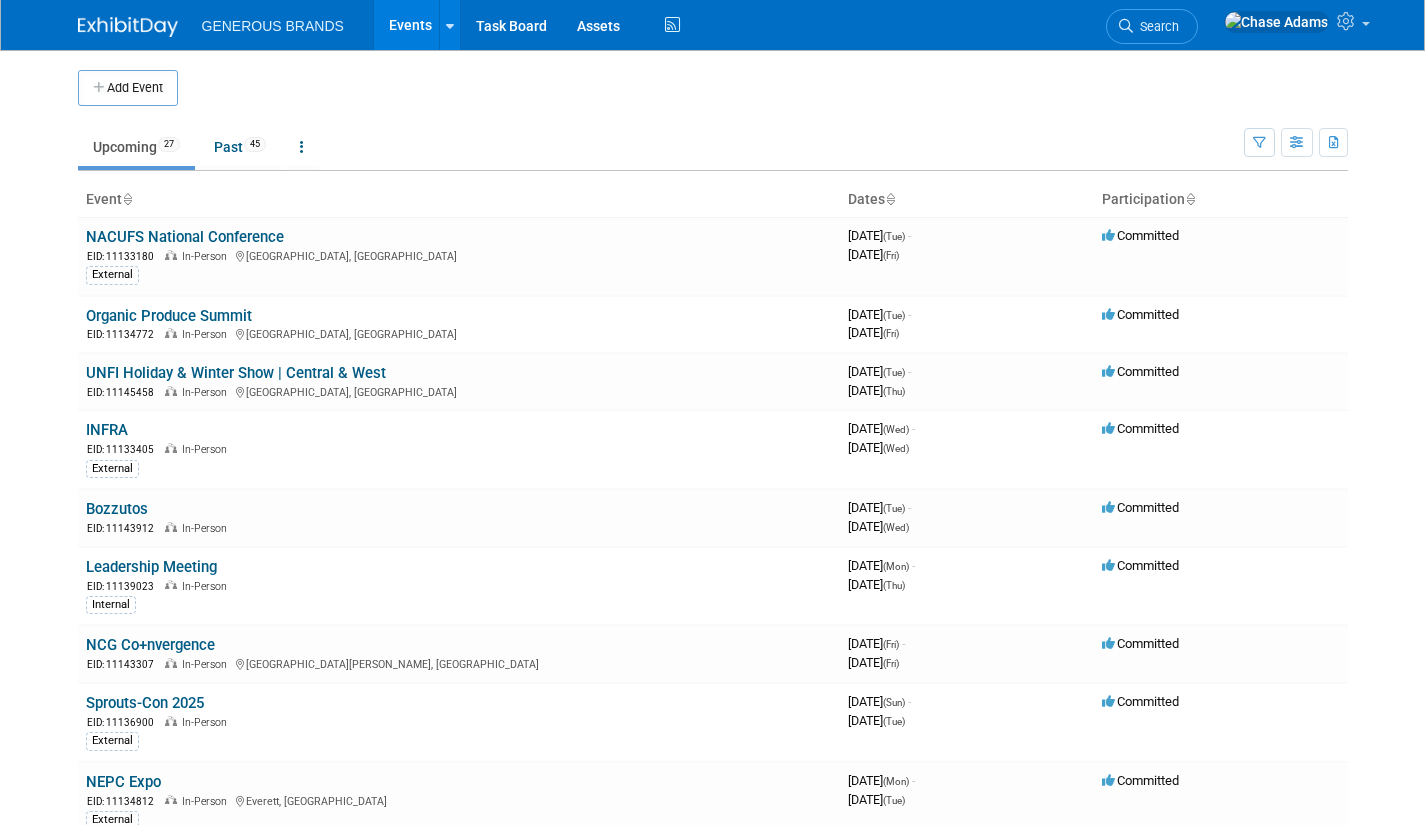 scroll, scrollTop: 0, scrollLeft: 0, axis: both 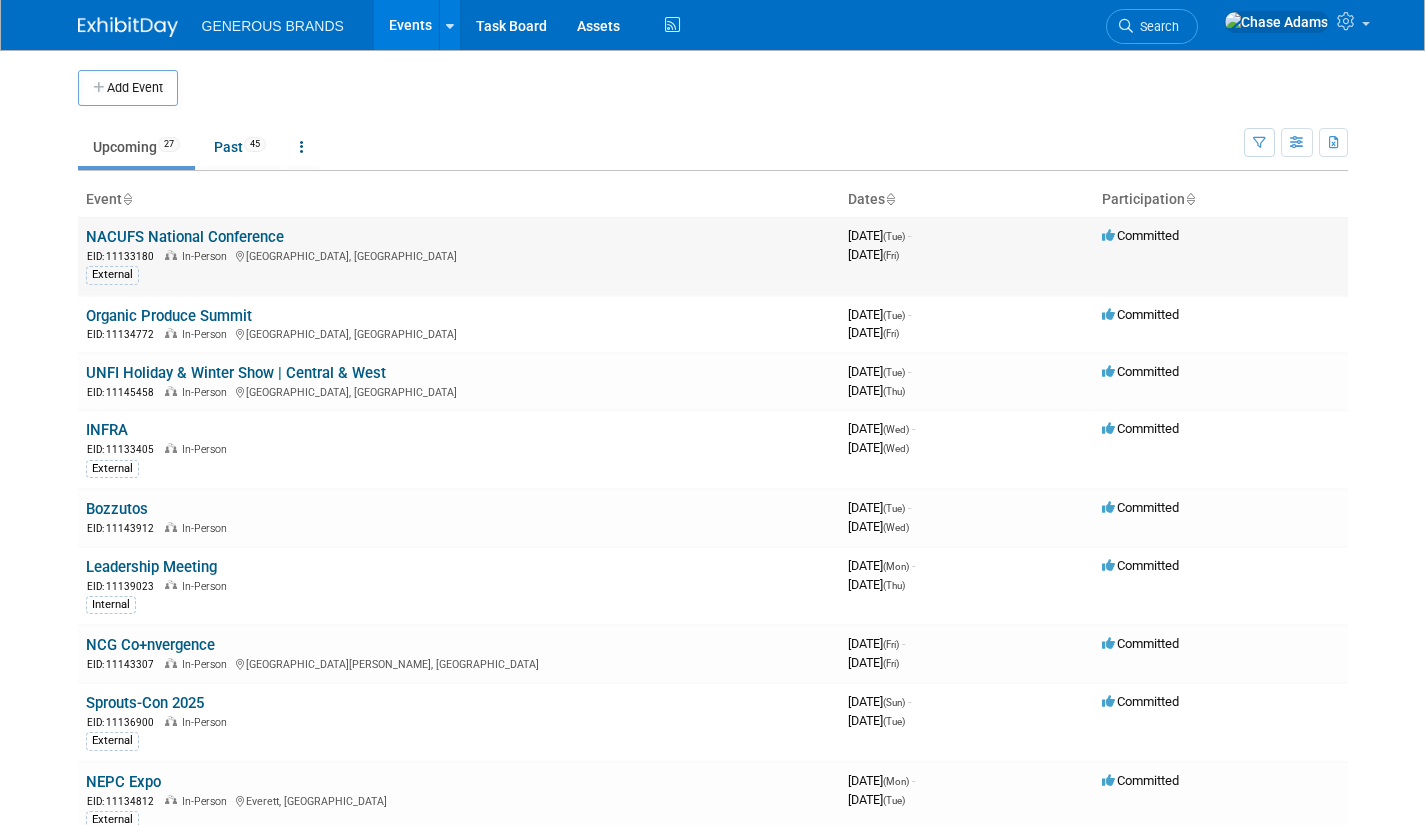 click on "NACUFS National Conference" at bounding box center (185, 237) 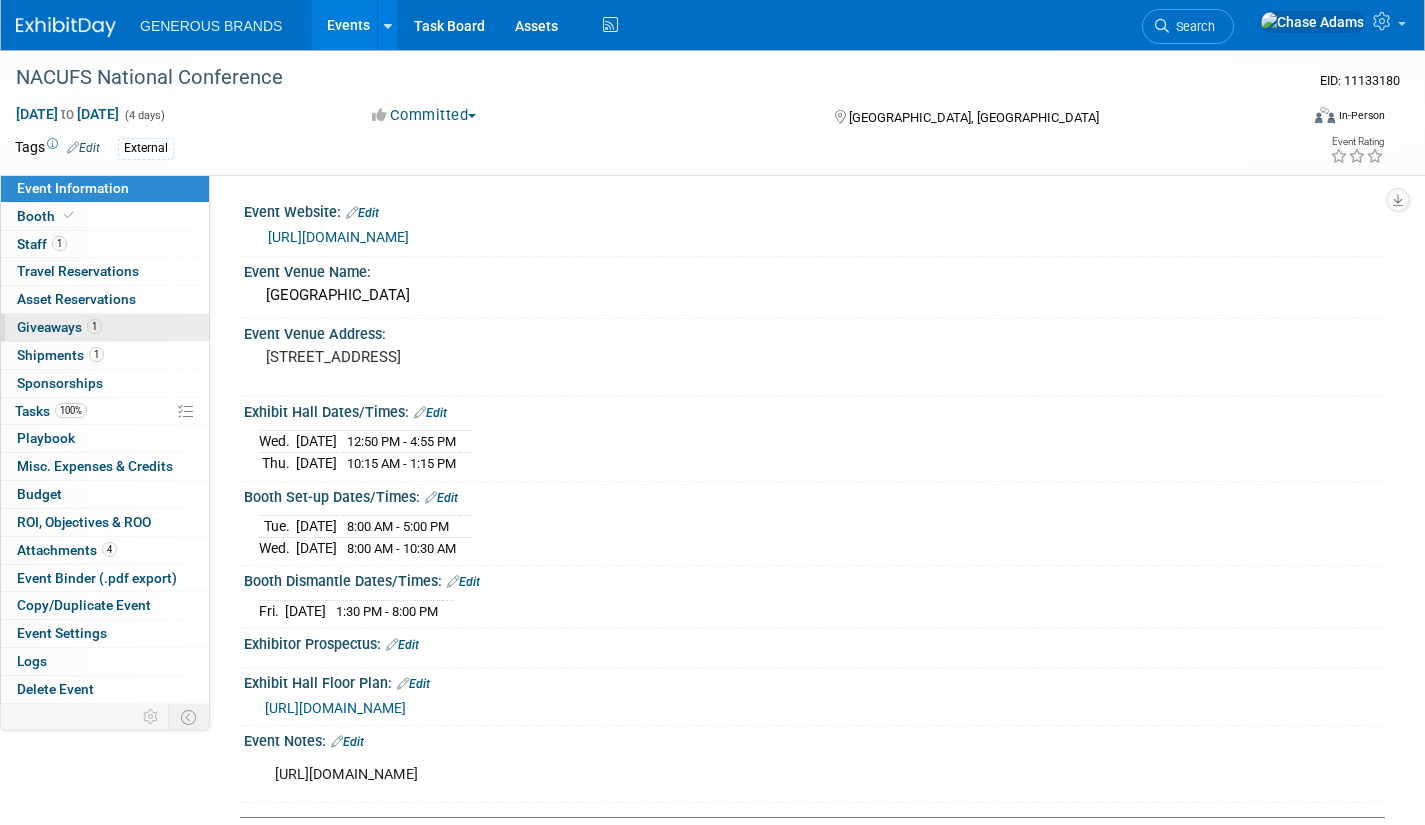 scroll, scrollTop: 0, scrollLeft: 0, axis: both 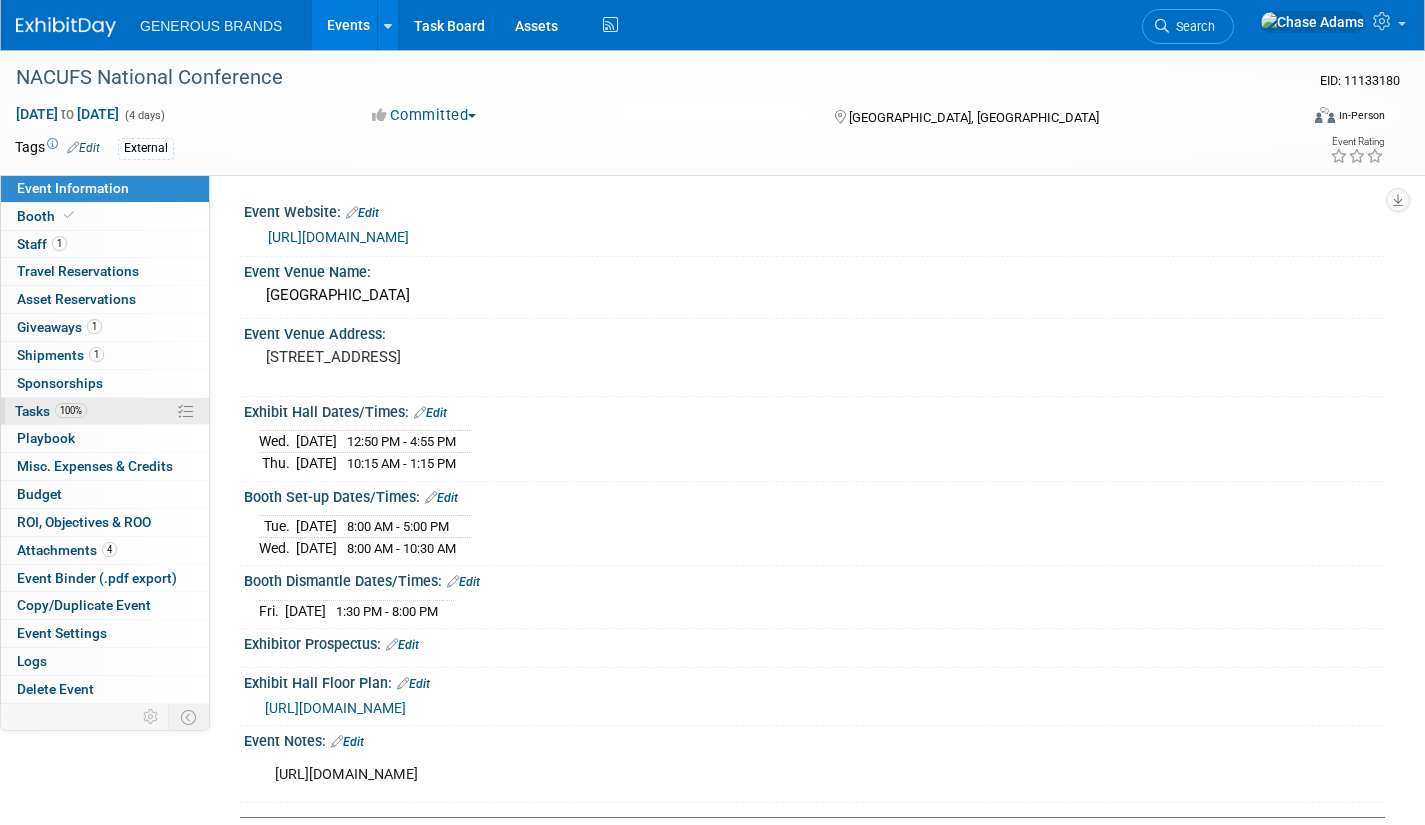 click on "100%
Tasks 100%" at bounding box center [105, 411] 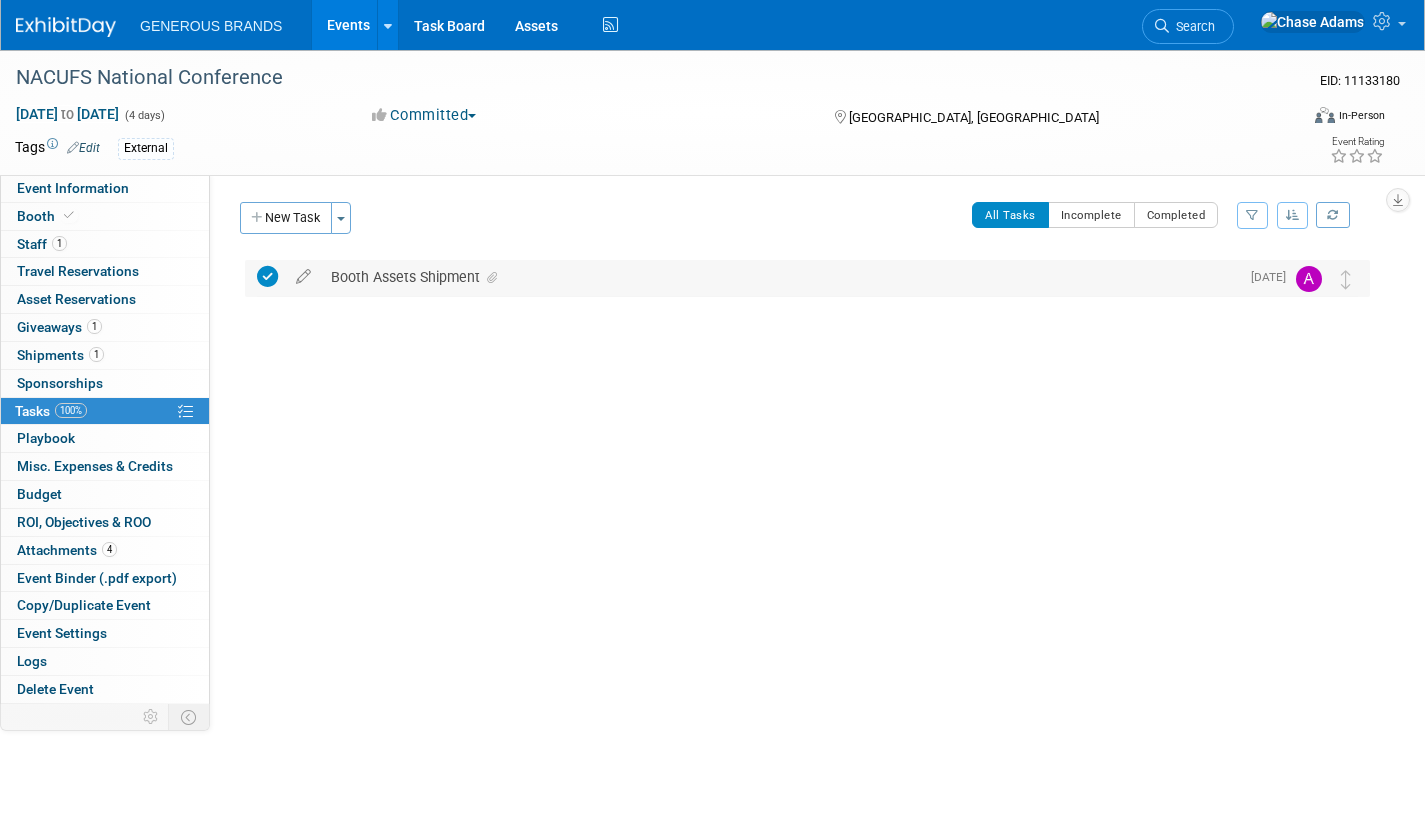 click on "Booth Assets Shipment" at bounding box center [780, 277] 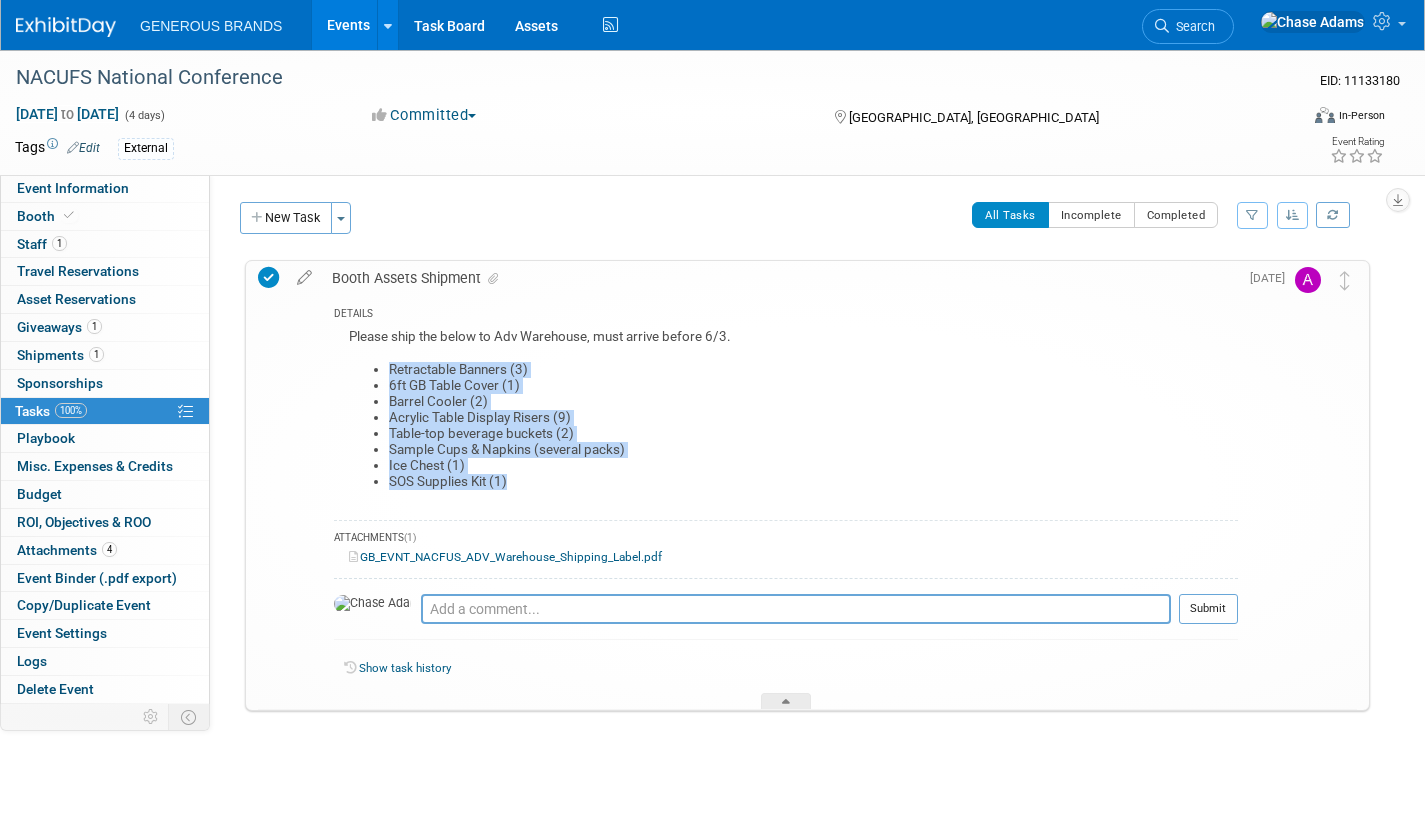 drag, startPoint x: 528, startPoint y: 485, endPoint x: 342, endPoint y: 371, distance: 218.15591 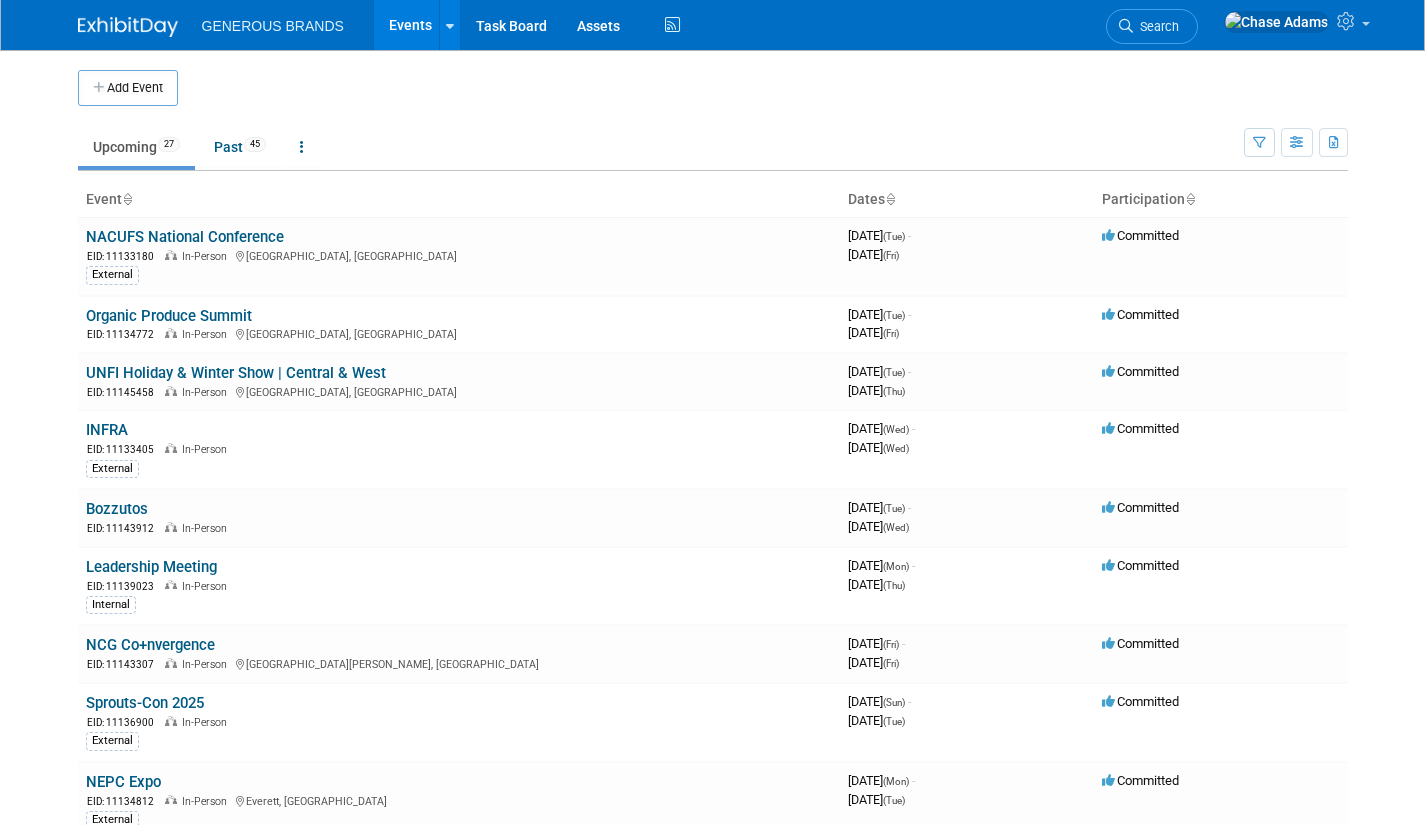 scroll, scrollTop: 0, scrollLeft: 0, axis: both 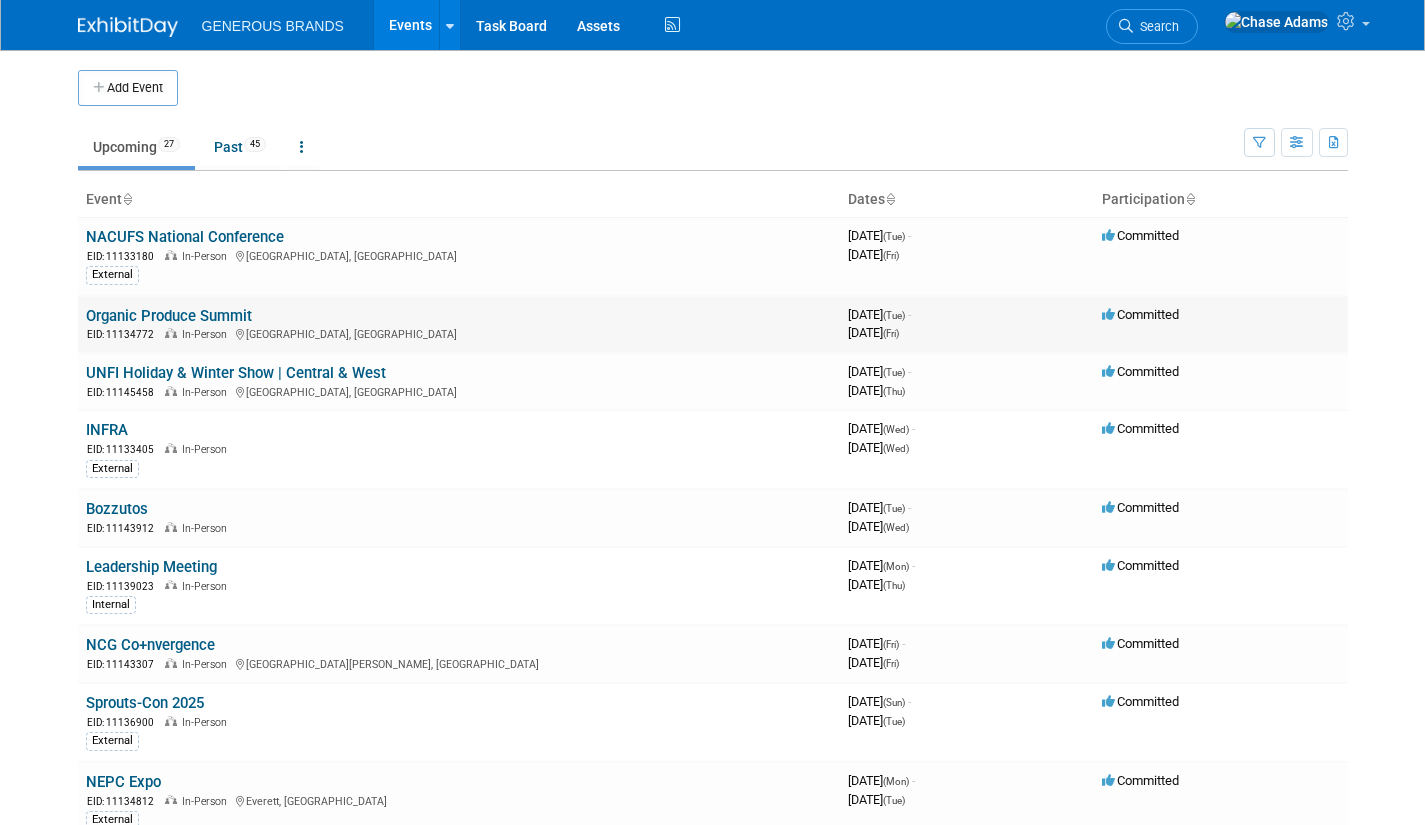 click on "Organic Produce Summit" at bounding box center (169, 316) 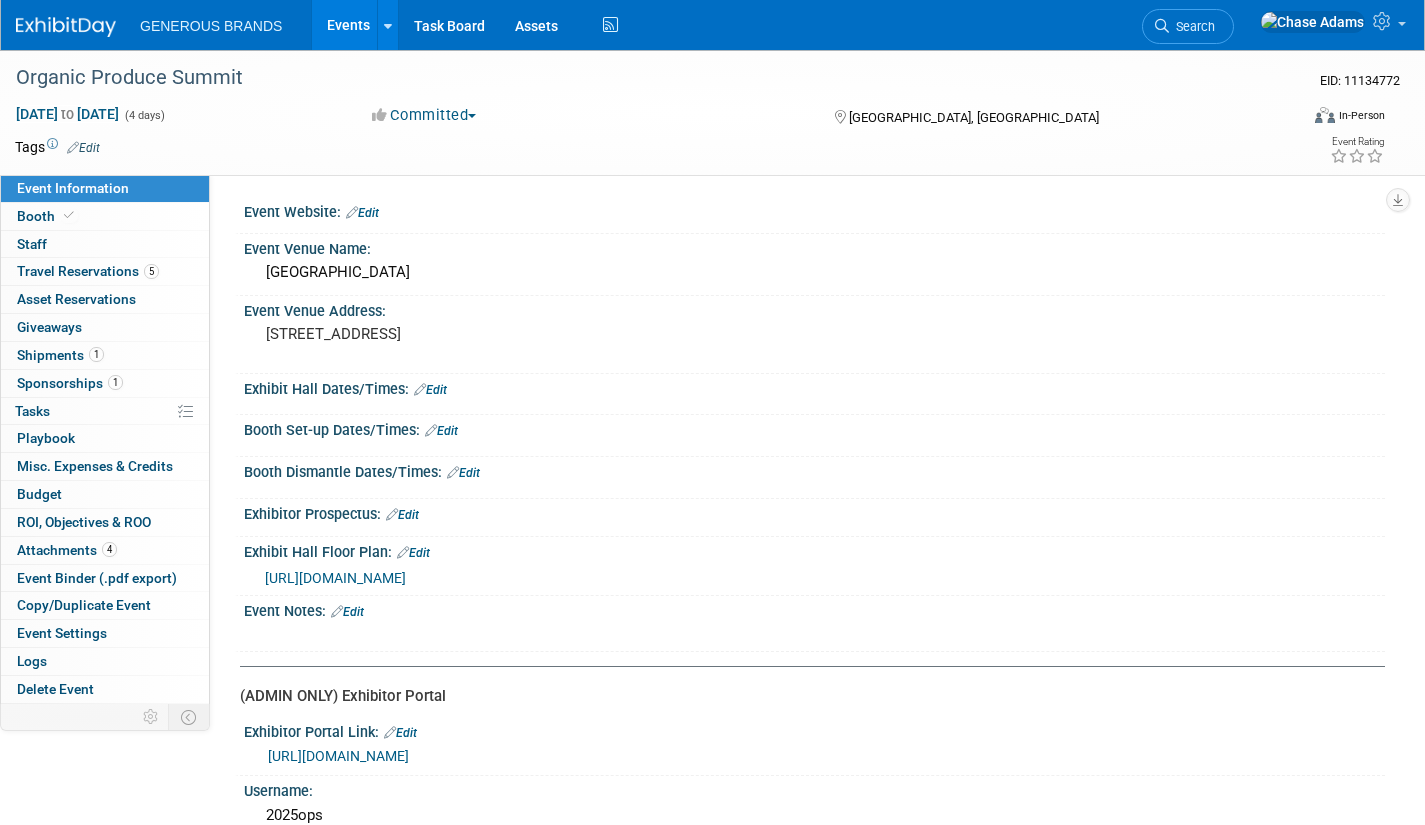 scroll, scrollTop: 0, scrollLeft: 0, axis: both 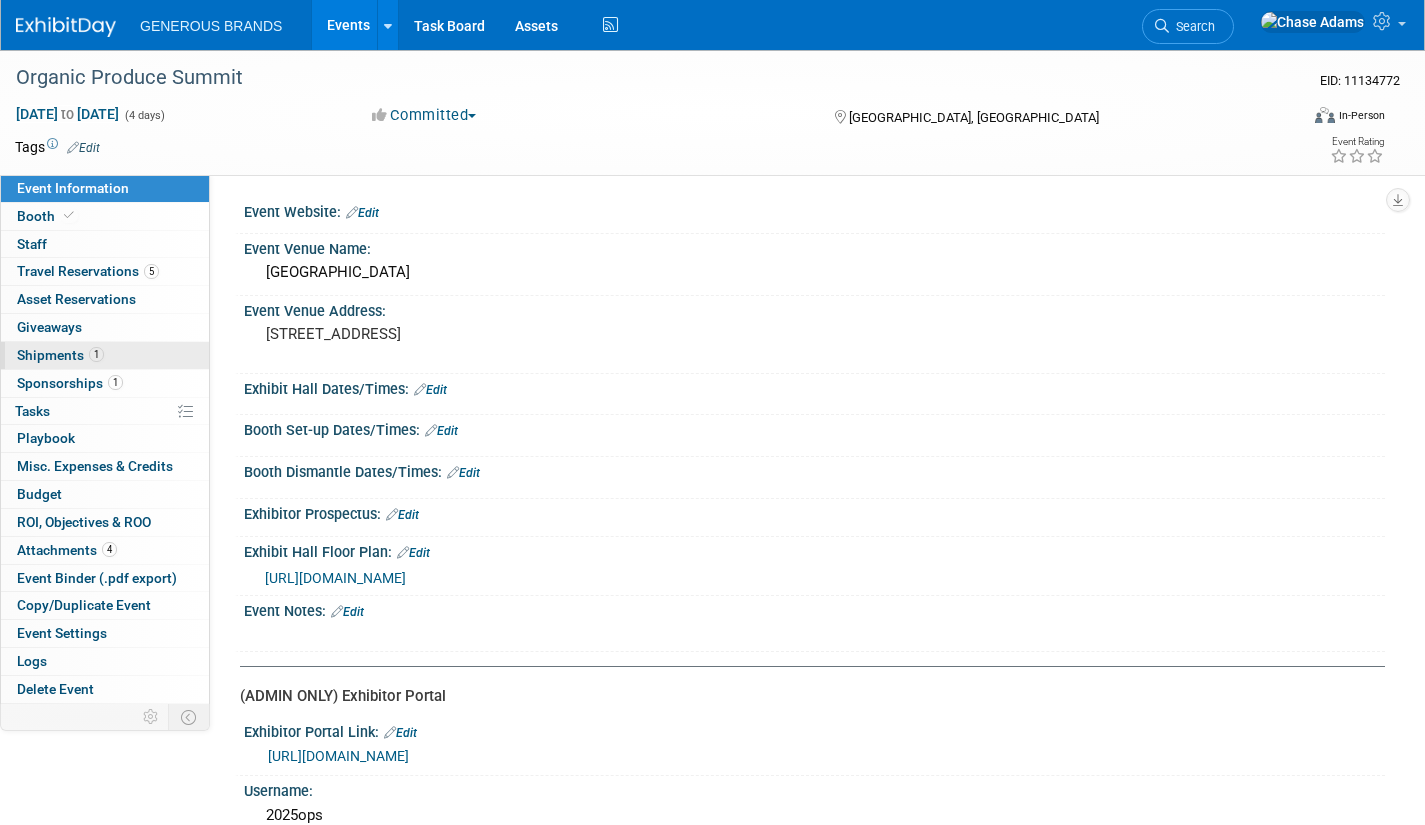 click on "1
Shipments 1" at bounding box center (105, 355) 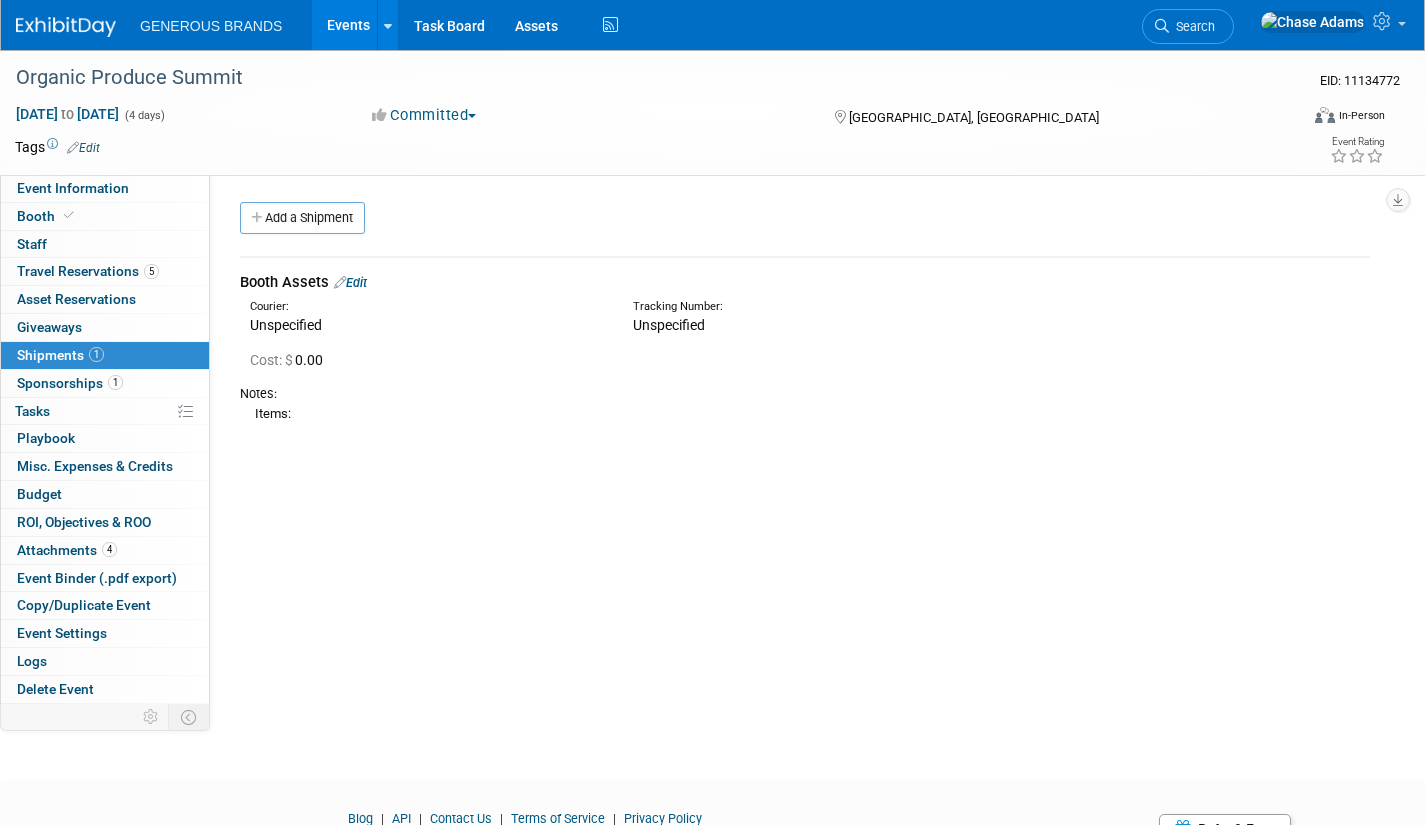click at bounding box center [340, 282] 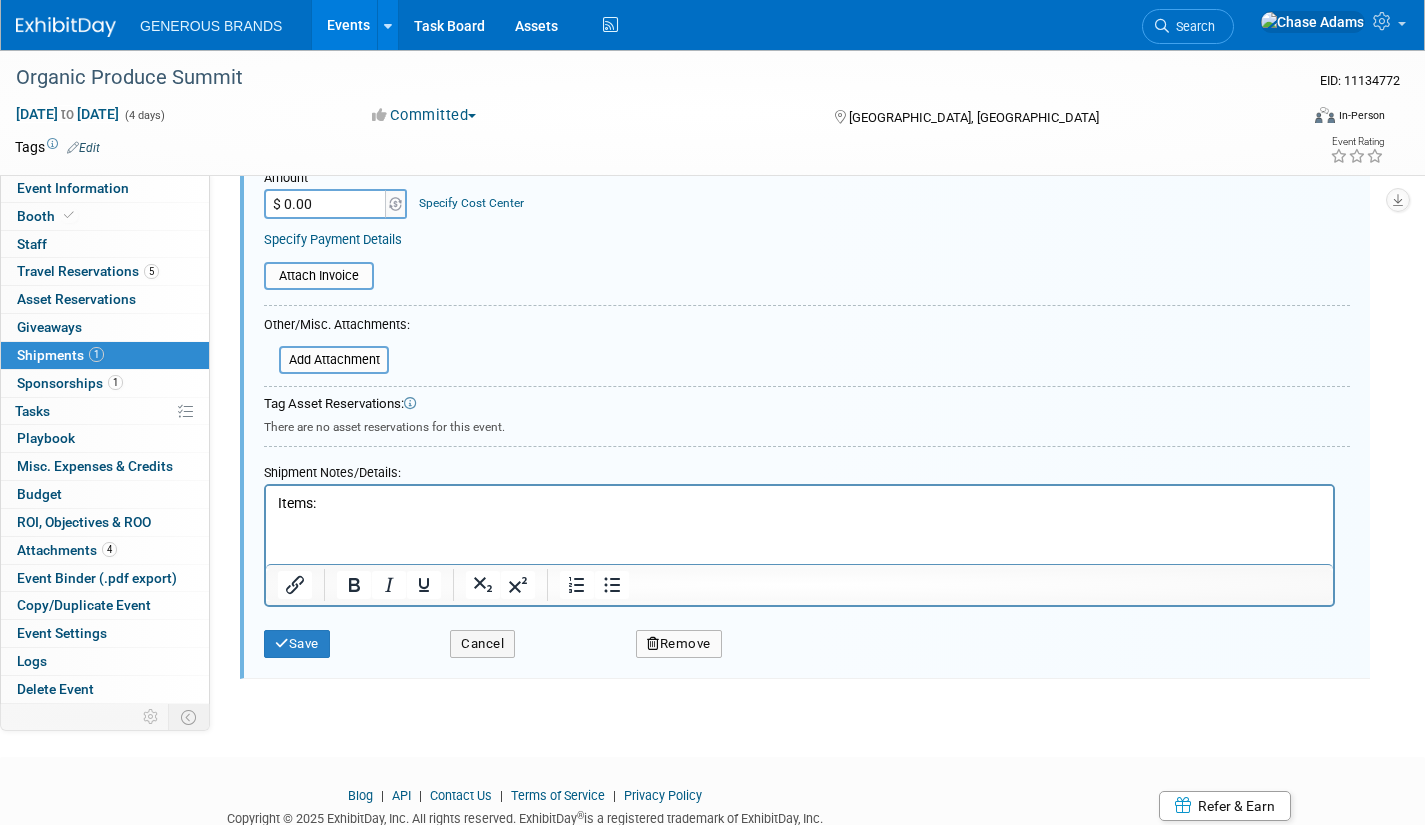 scroll, scrollTop: 443, scrollLeft: 0, axis: vertical 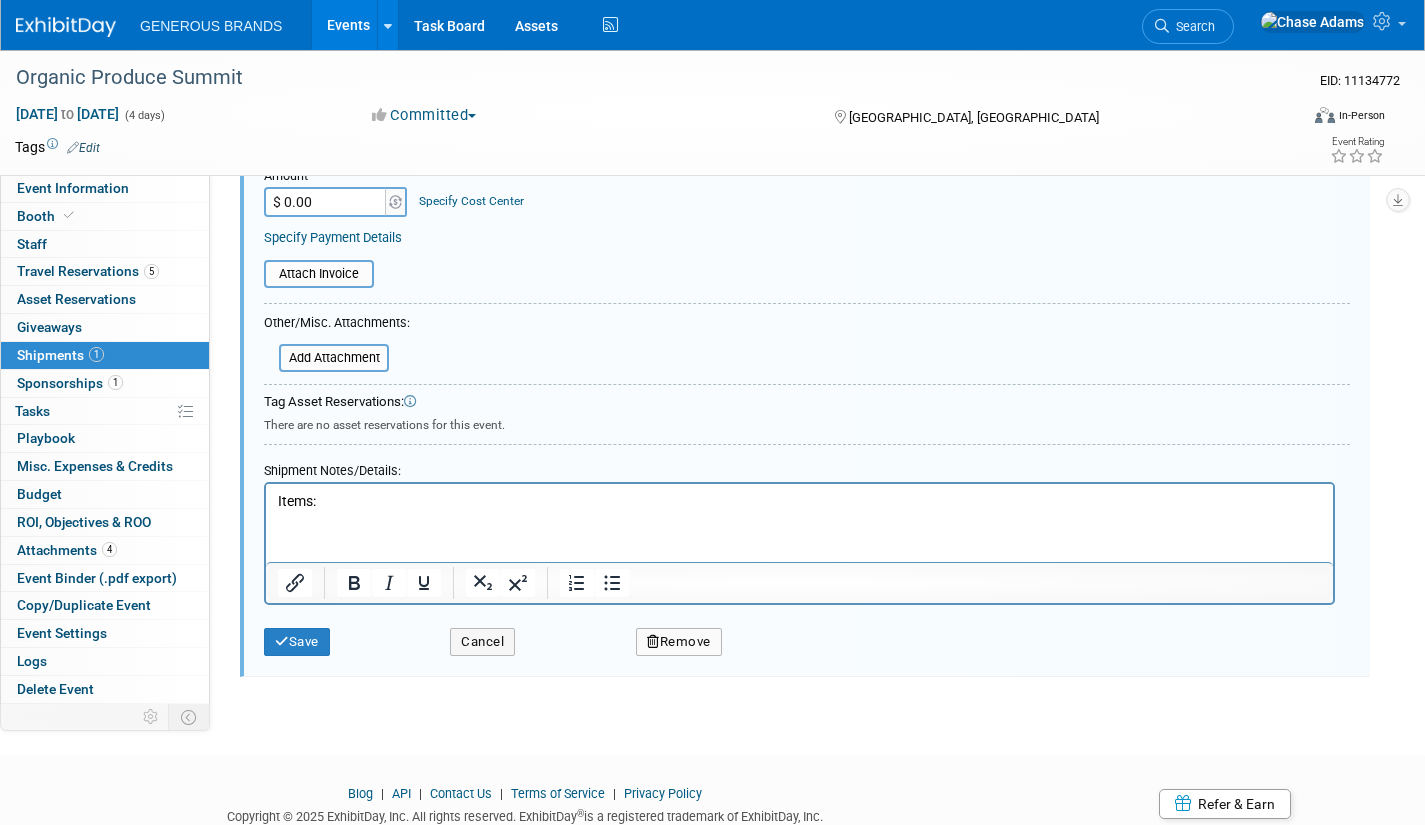 drag, startPoint x: 357, startPoint y: 506, endPoint x: 330, endPoint y: 508, distance: 27.073973 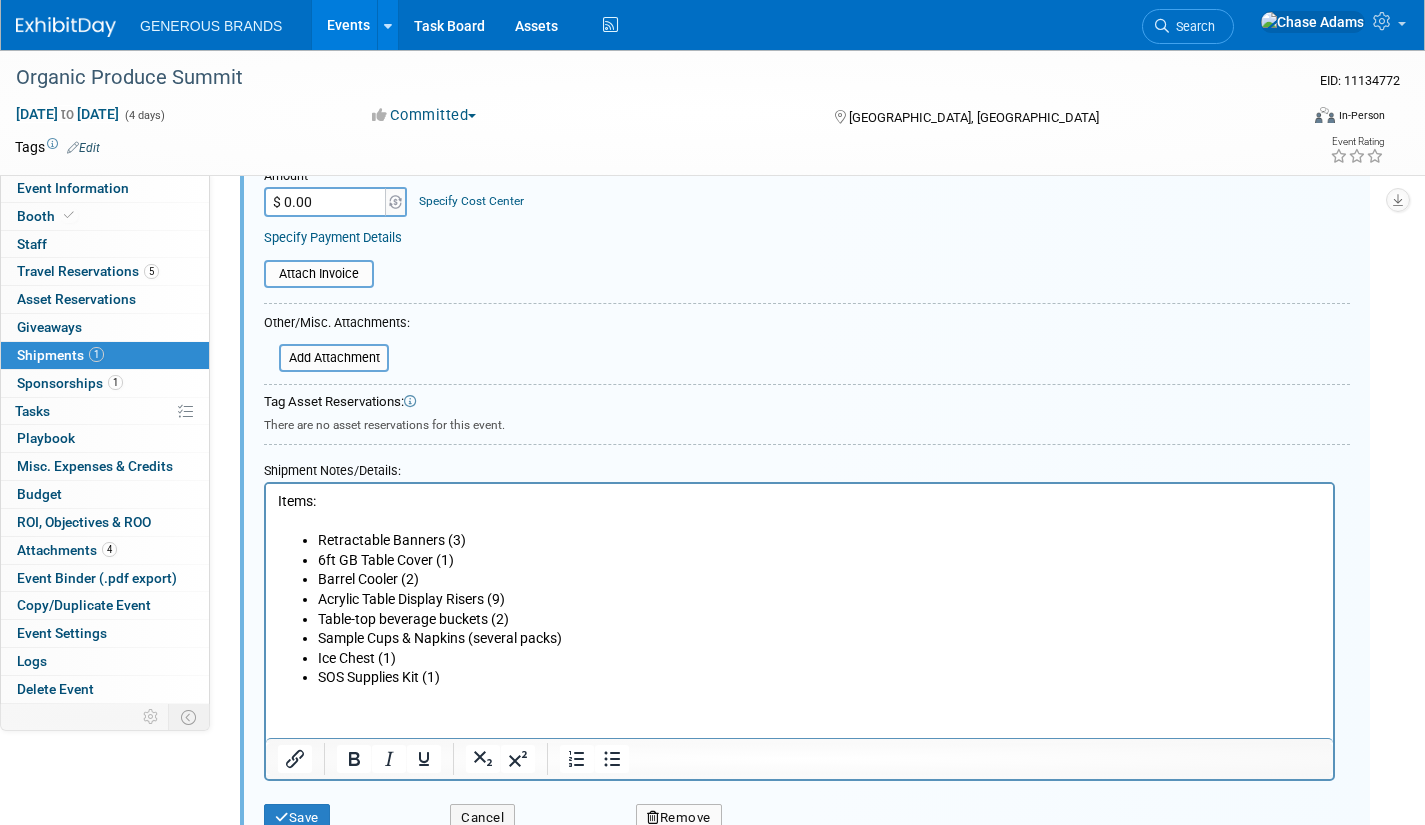 click on "Retractable Banners (3)" at bounding box center (820, 541) 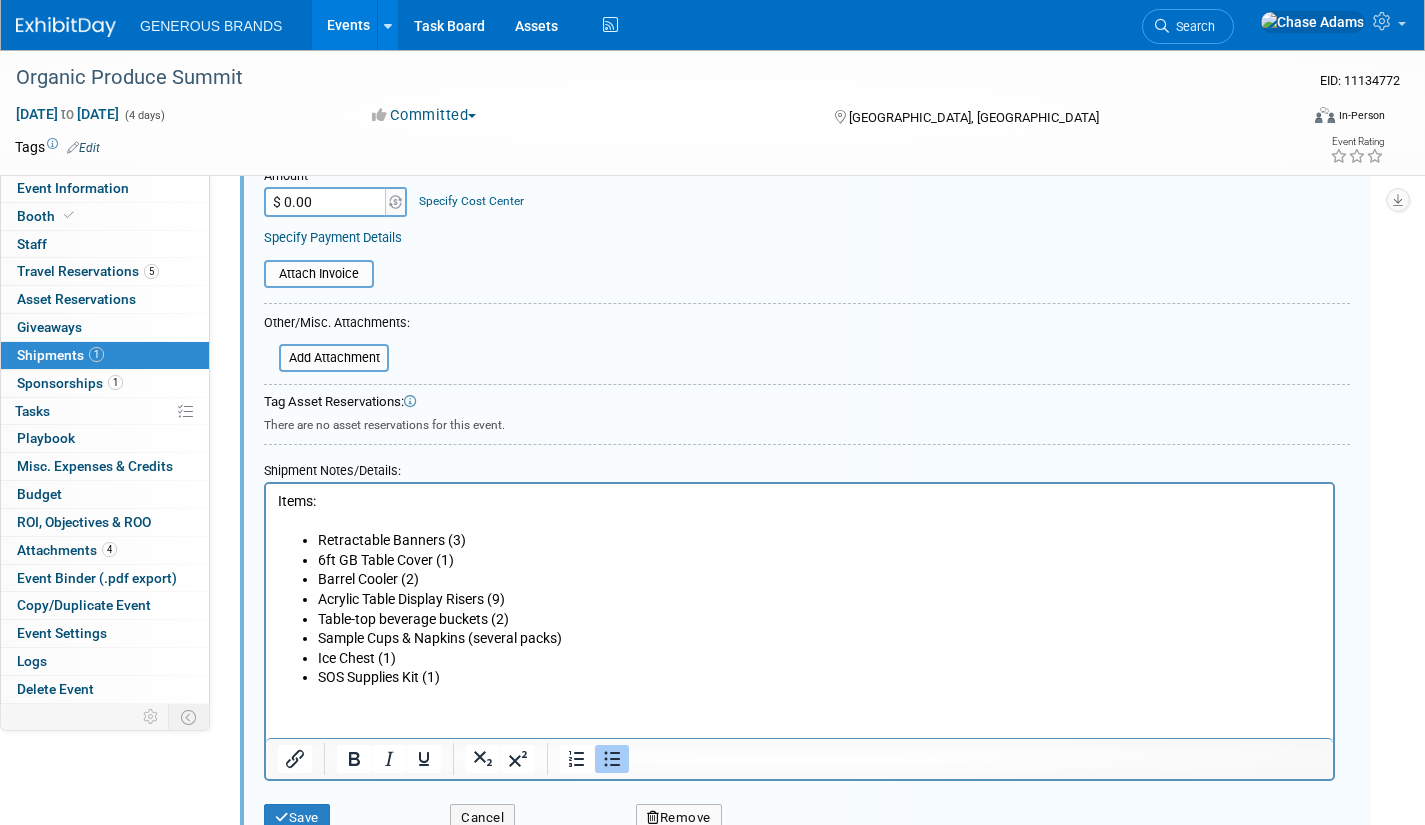 click on "6ft GB Table Cover (1)" at bounding box center [820, 561] 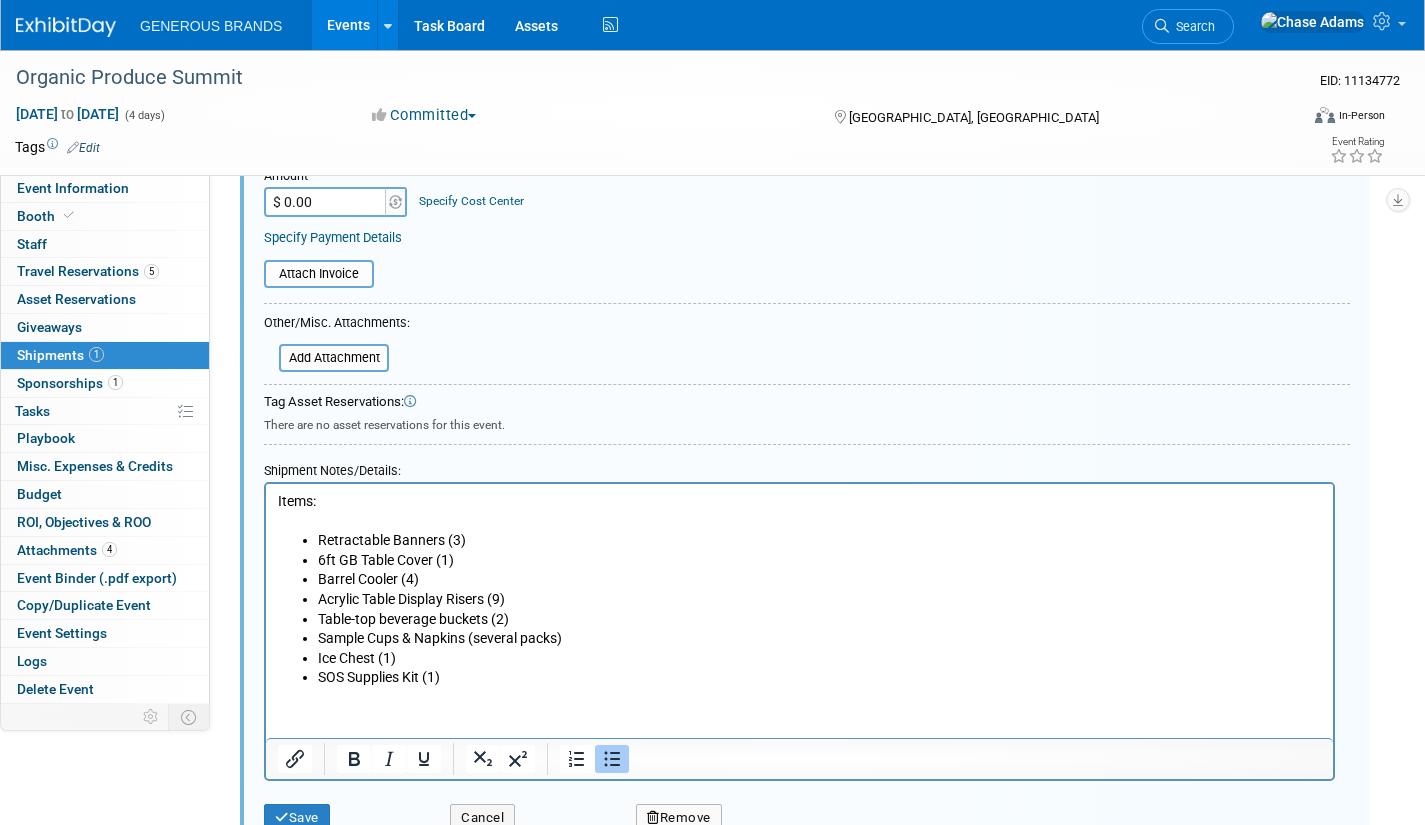 click on "6ft GB Table Cover (1)" at bounding box center [820, 561] 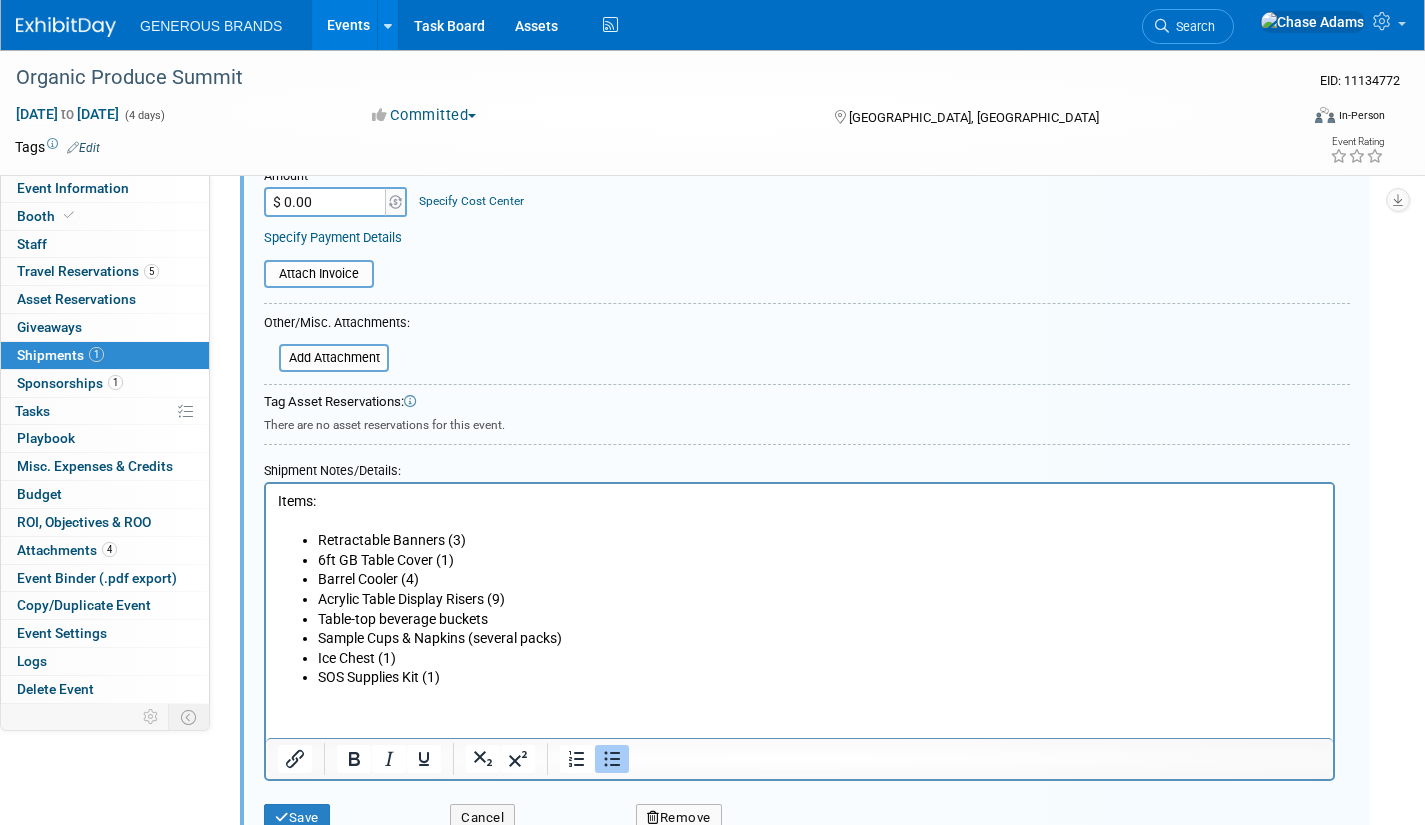 click on "Ice Chest (1)" at bounding box center [820, 659] 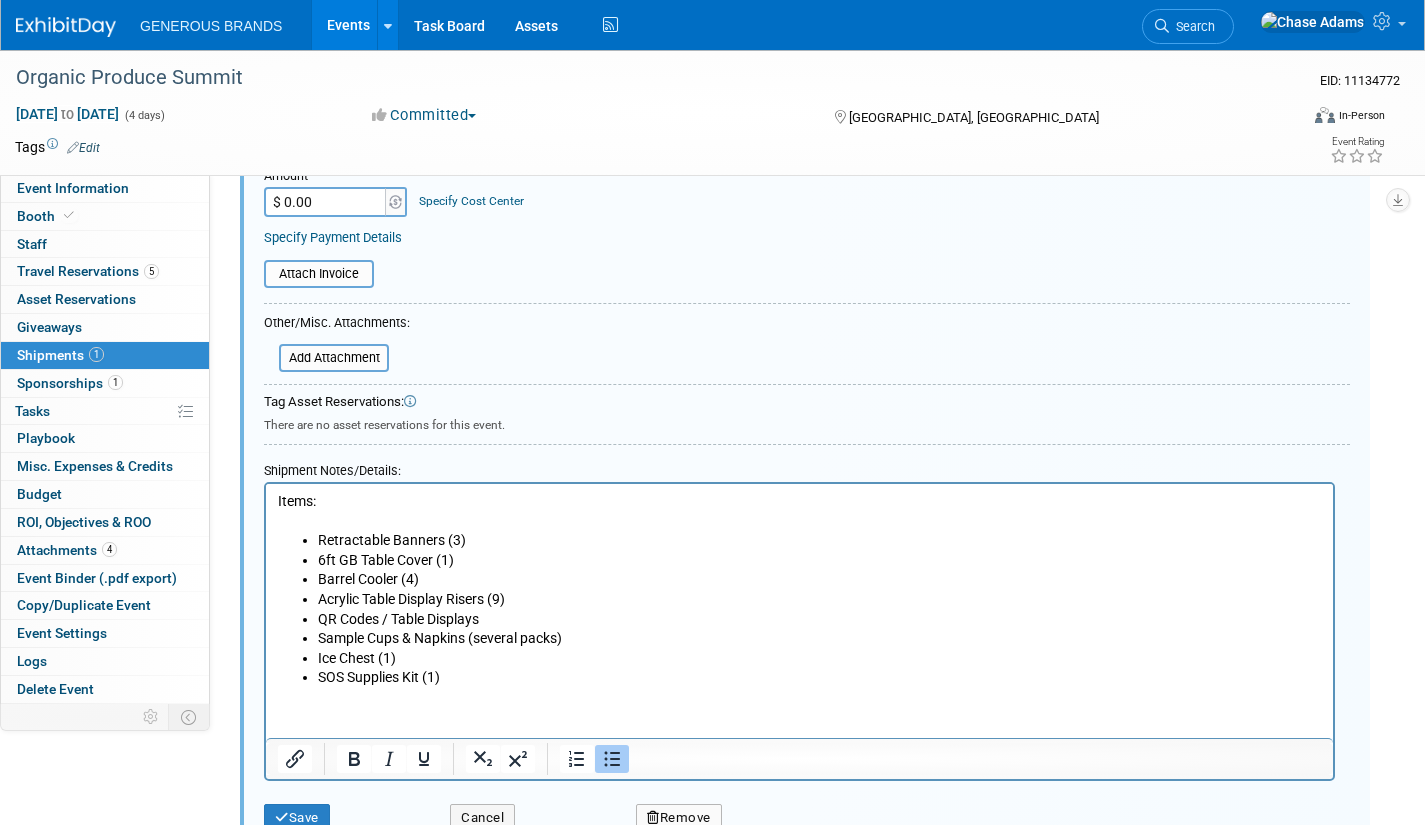 click on "SOS Supplies Kit (1)" at bounding box center [820, 678] 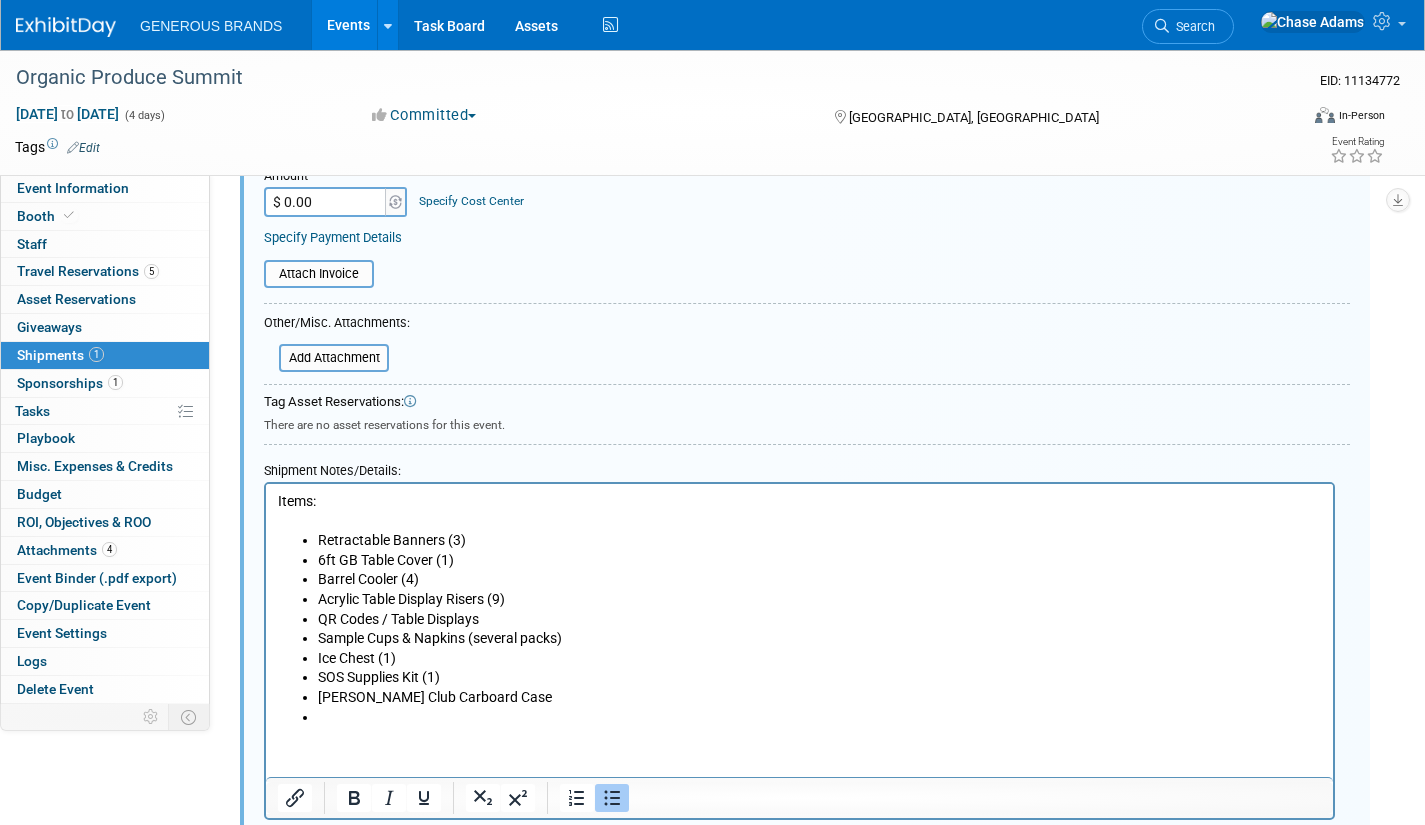 click on "[PERSON_NAME] Club Carboard Case" at bounding box center [820, 698] 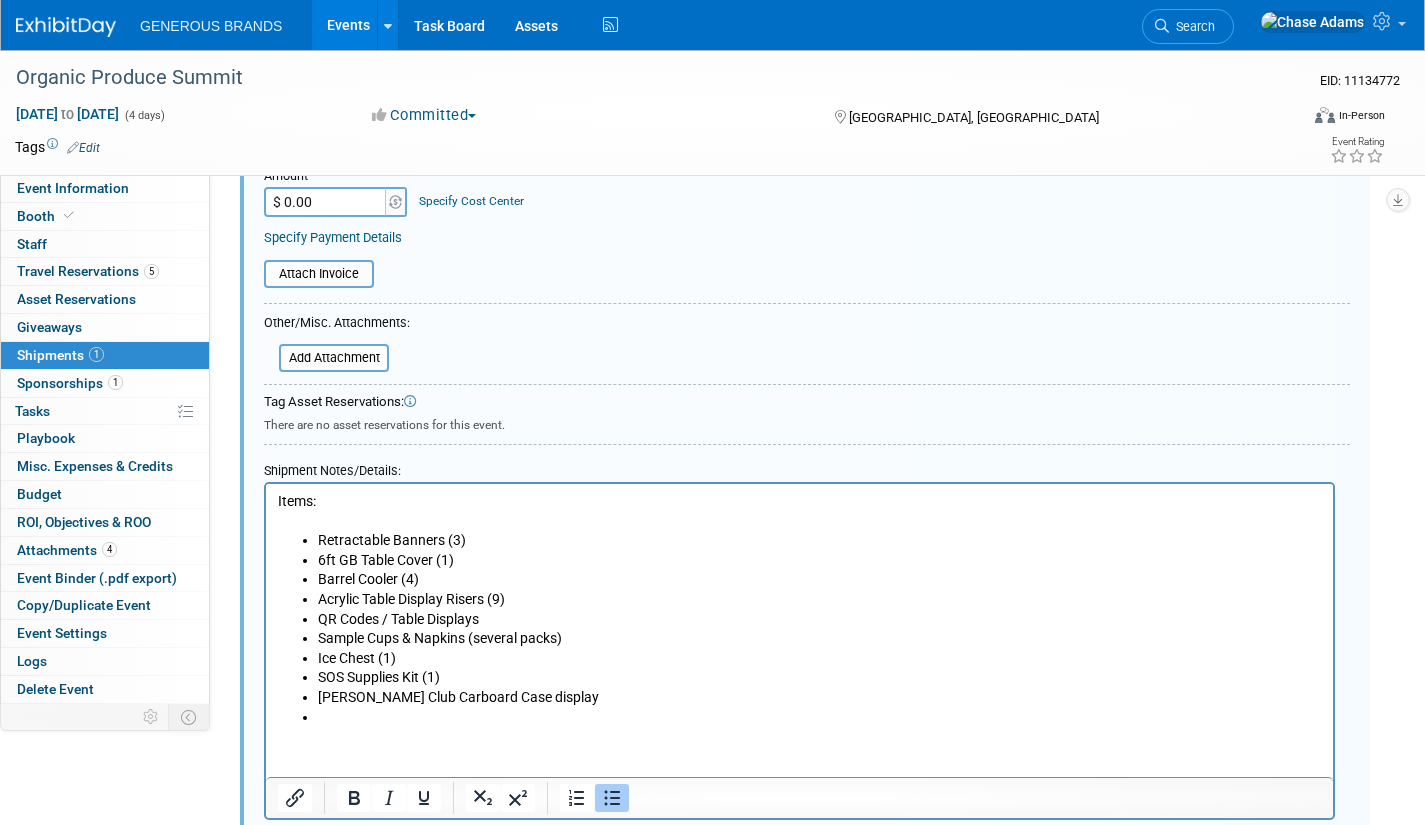 click at bounding box center (820, 718) 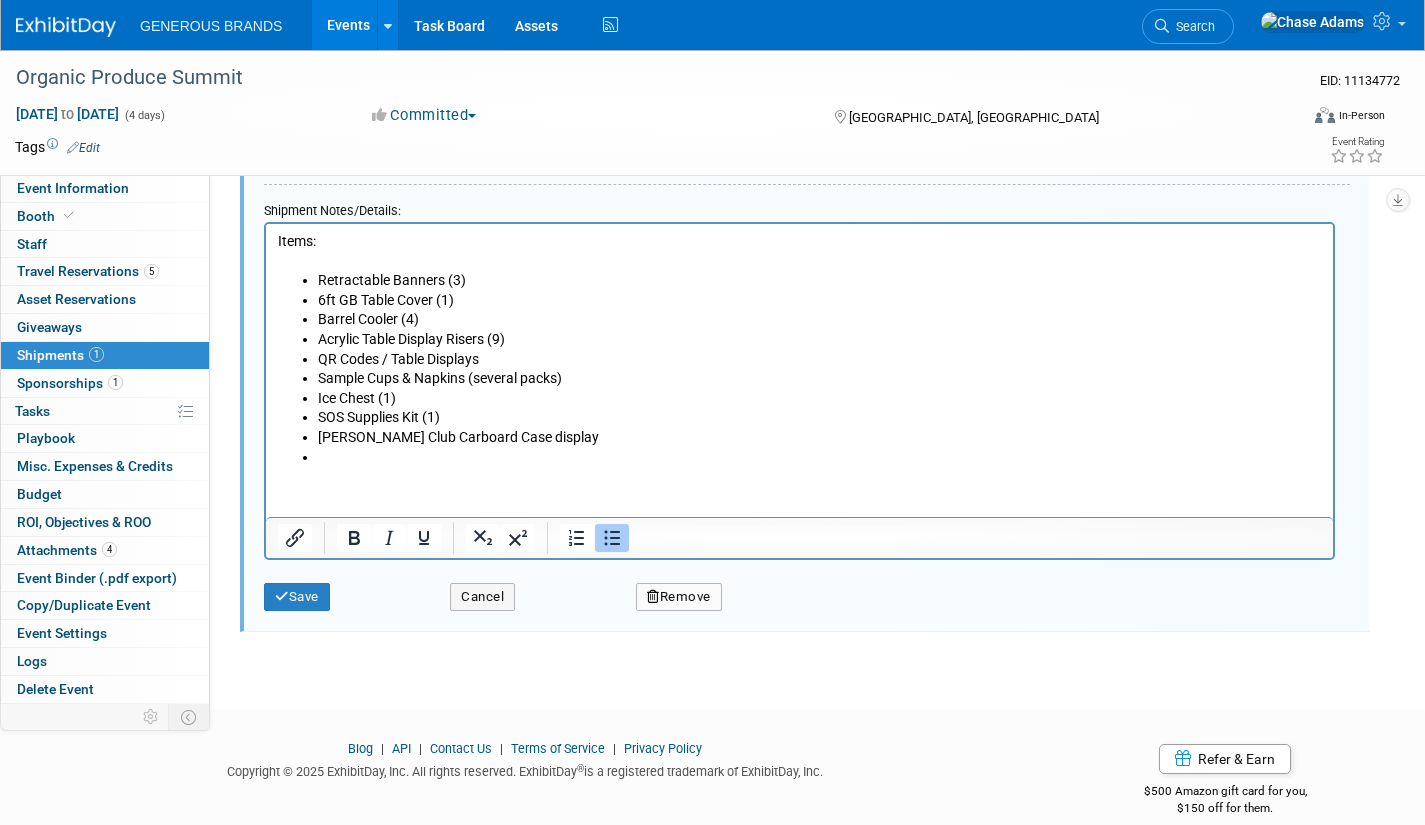 scroll, scrollTop: 702, scrollLeft: 0, axis: vertical 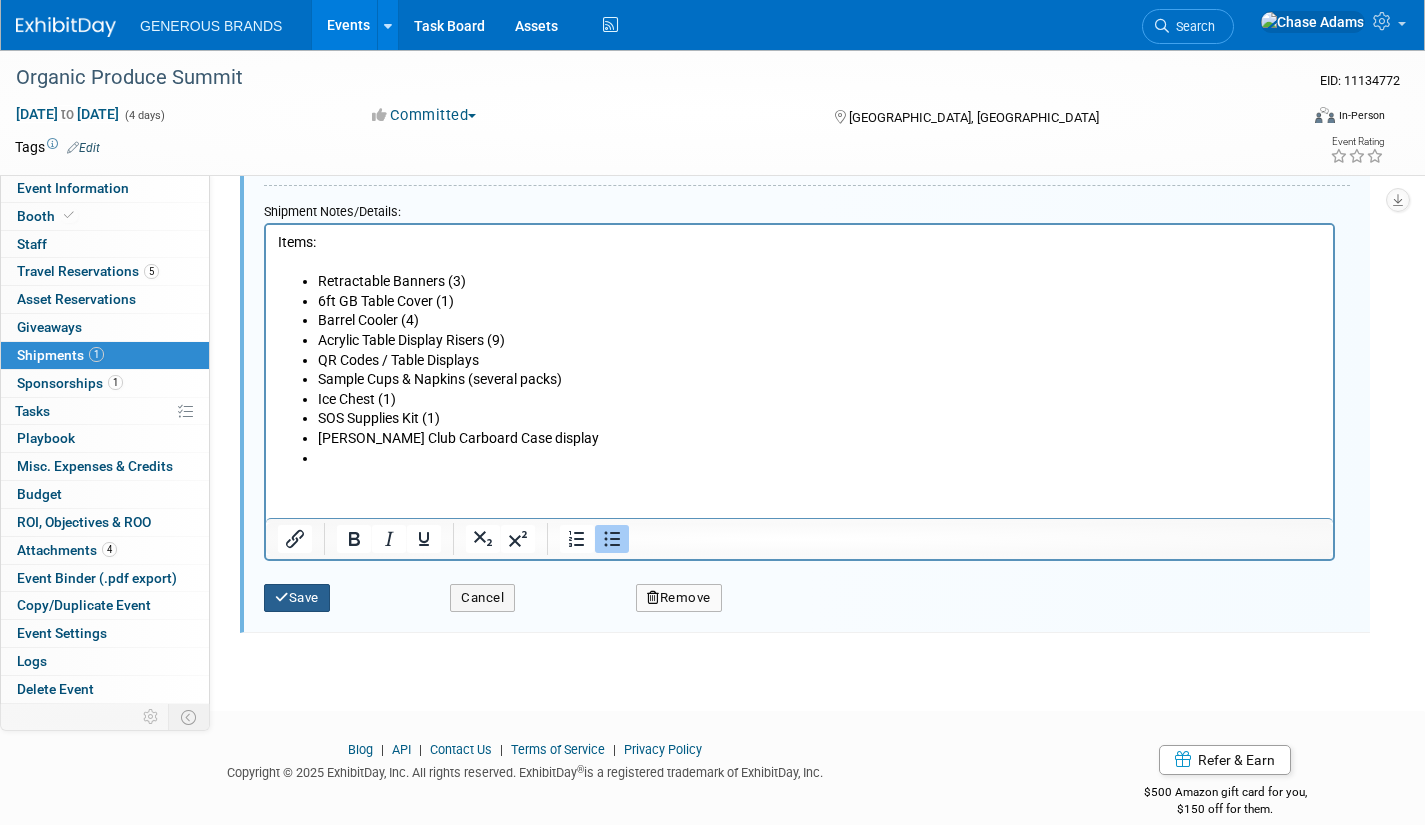 click on "Save" at bounding box center [297, 598] 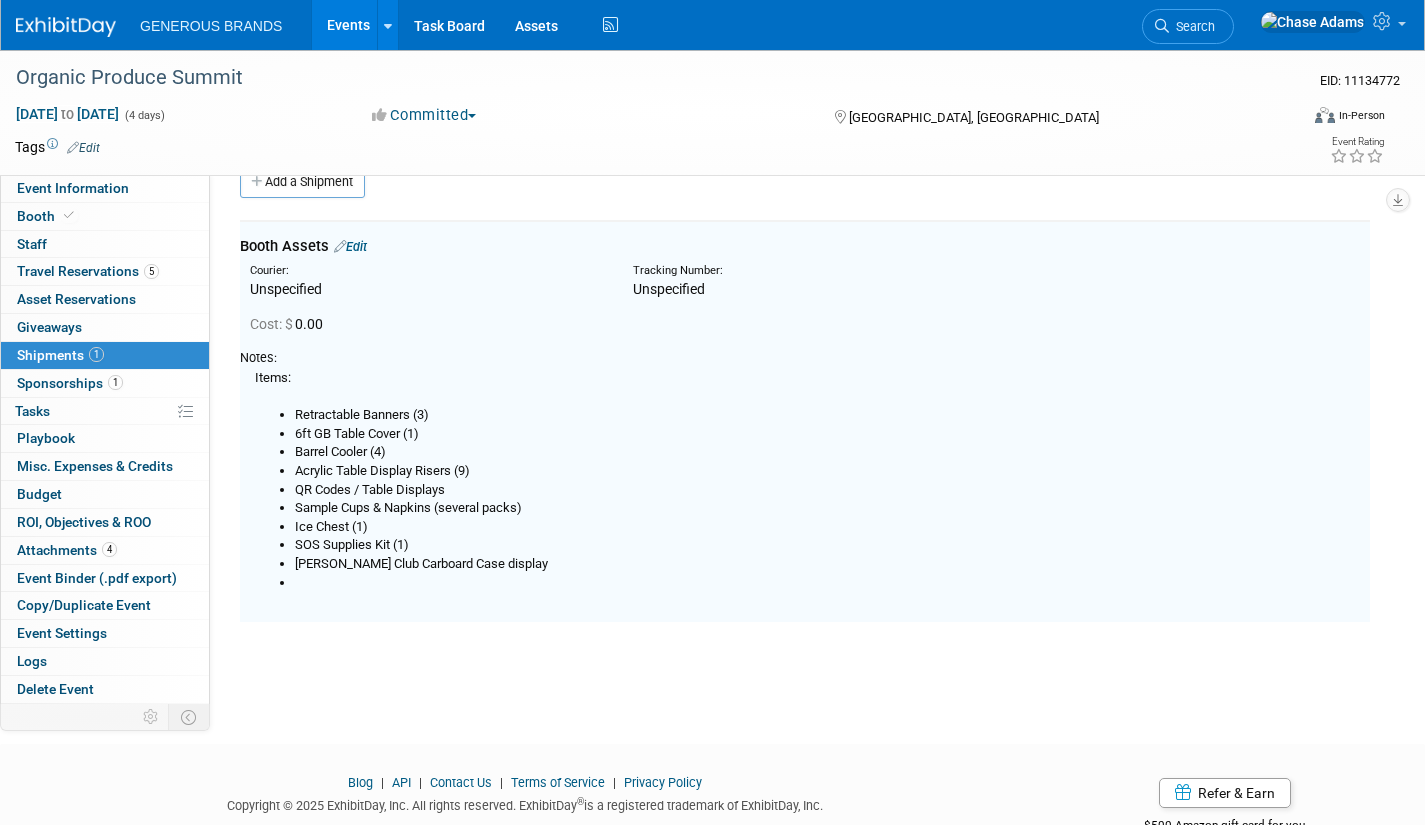 scroll, scrollTop: 30, scrollLeft: 0, axis: vertical 